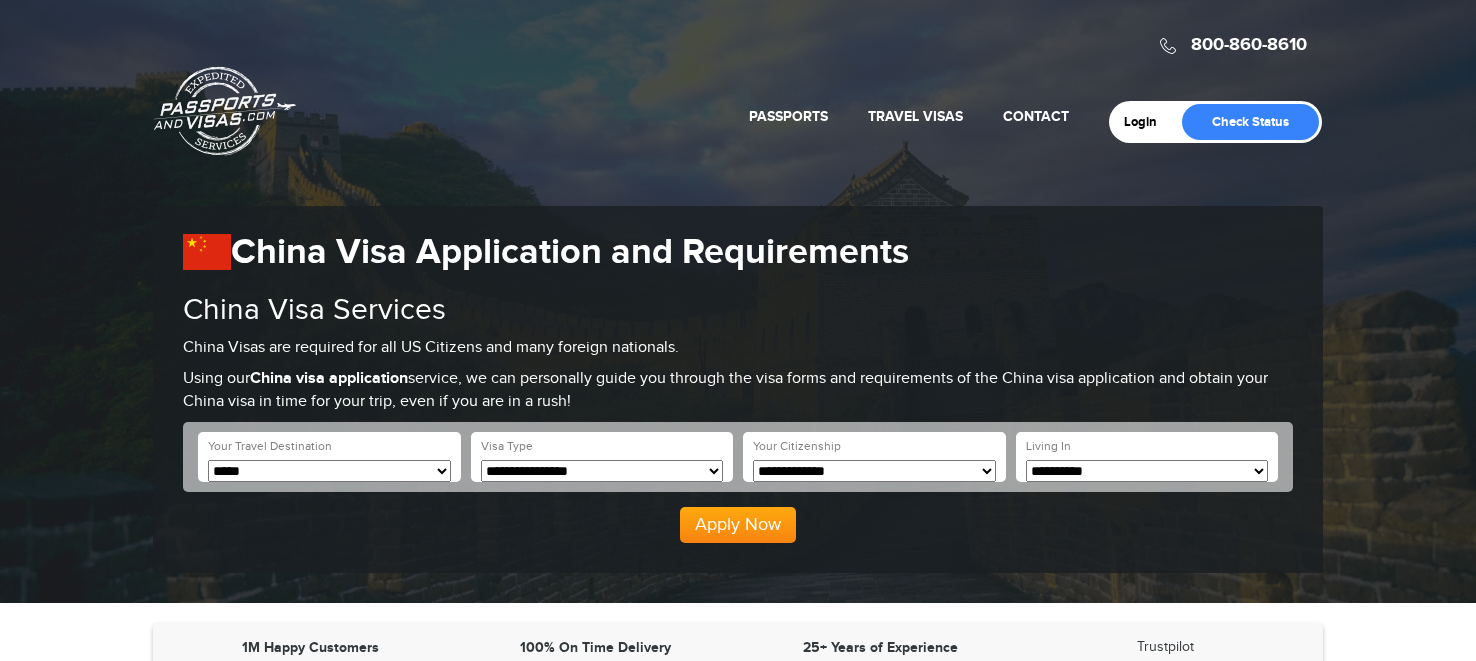 scroll, scrollTop: 0, scrollLeft: 0, axis: both 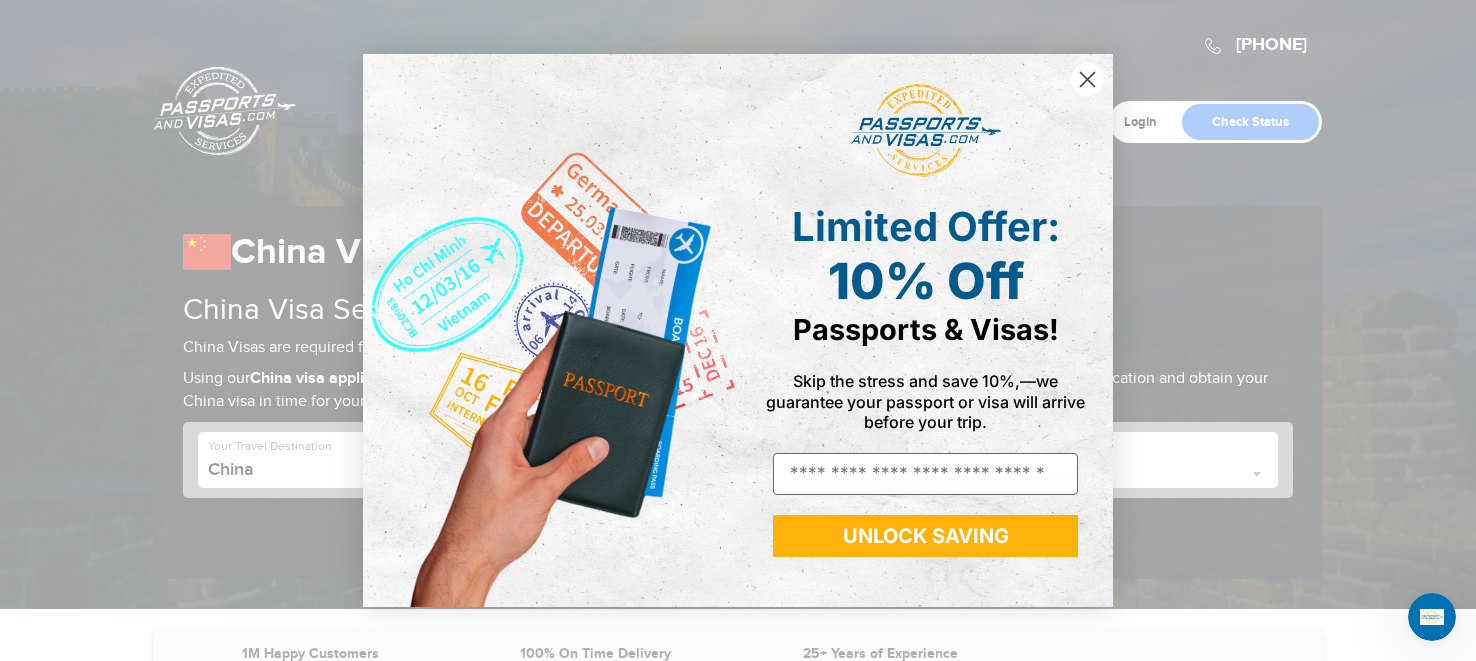 click 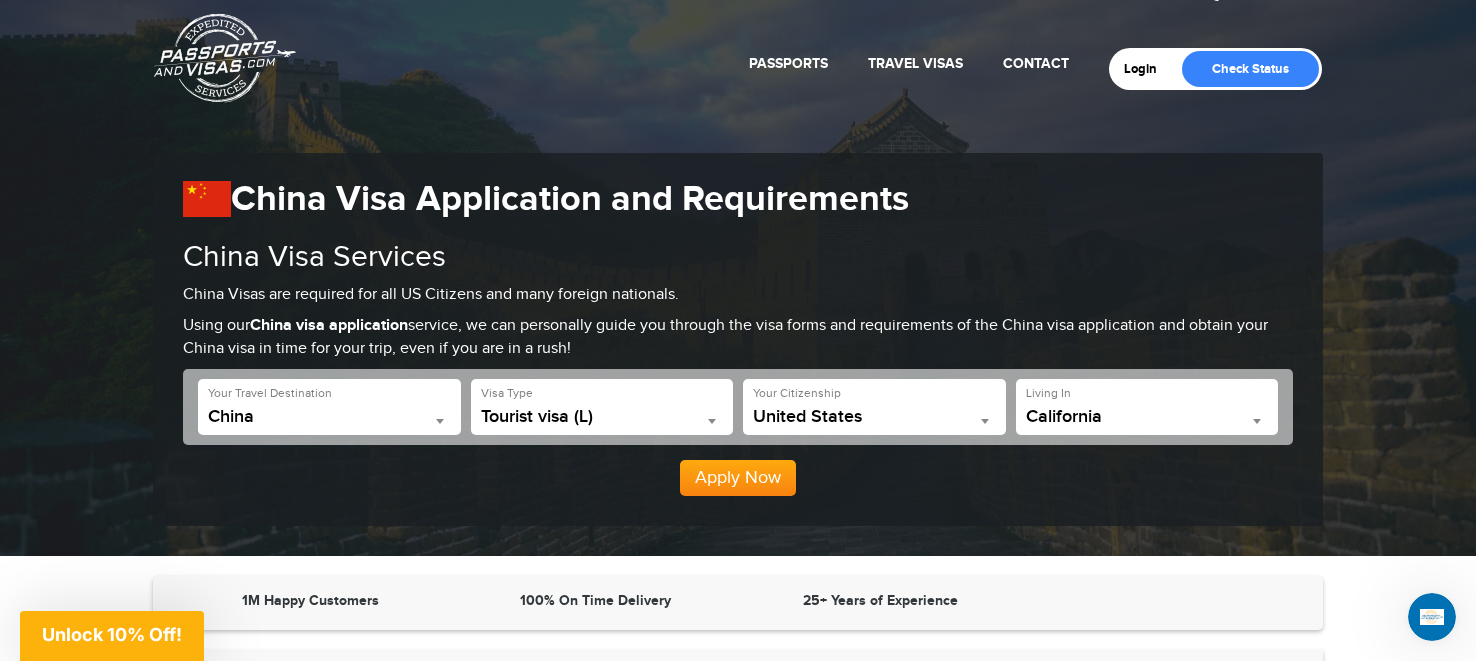 scroll, scrollTop: 53, scrollLeft: 0, axis: vertical 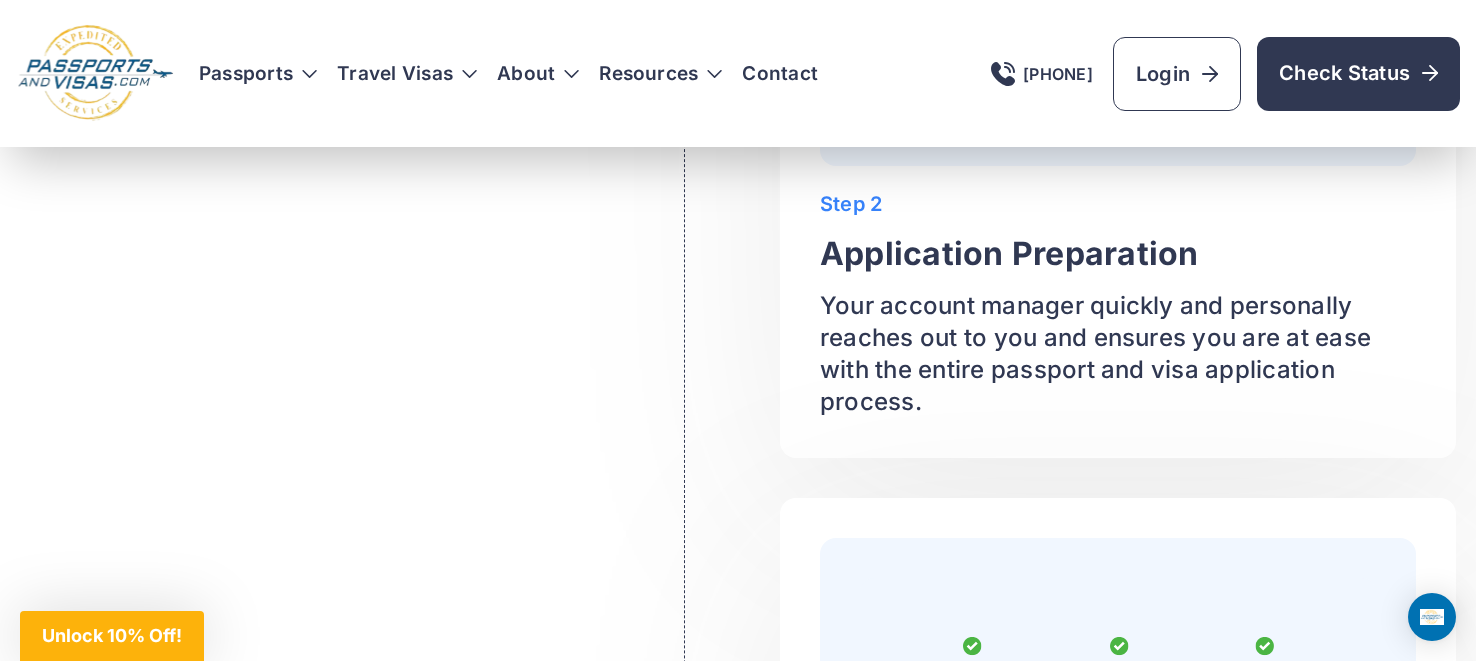 click on "About" at bounding box center (1042, -1690) 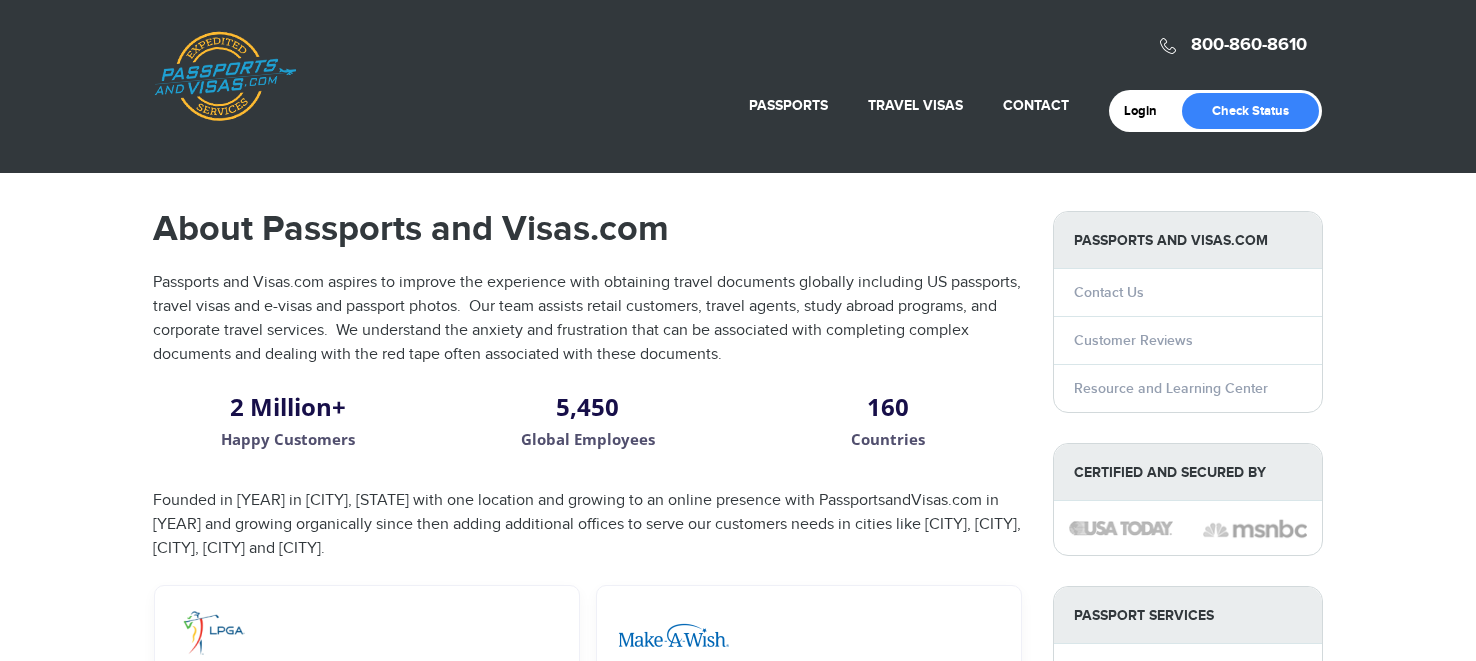 scroll, scrollTop: 0, scrollLeft: 0, axis: both 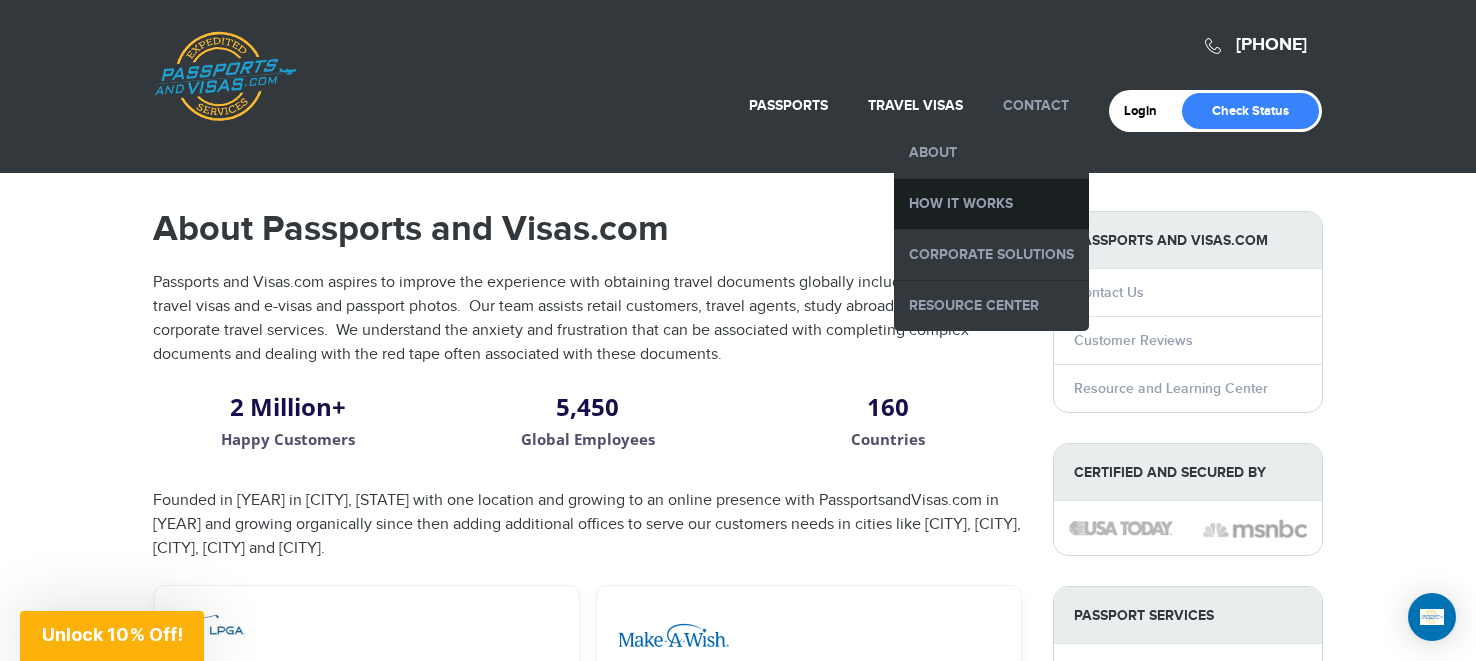 click on "How it Works" at bounding box center (991, 204) 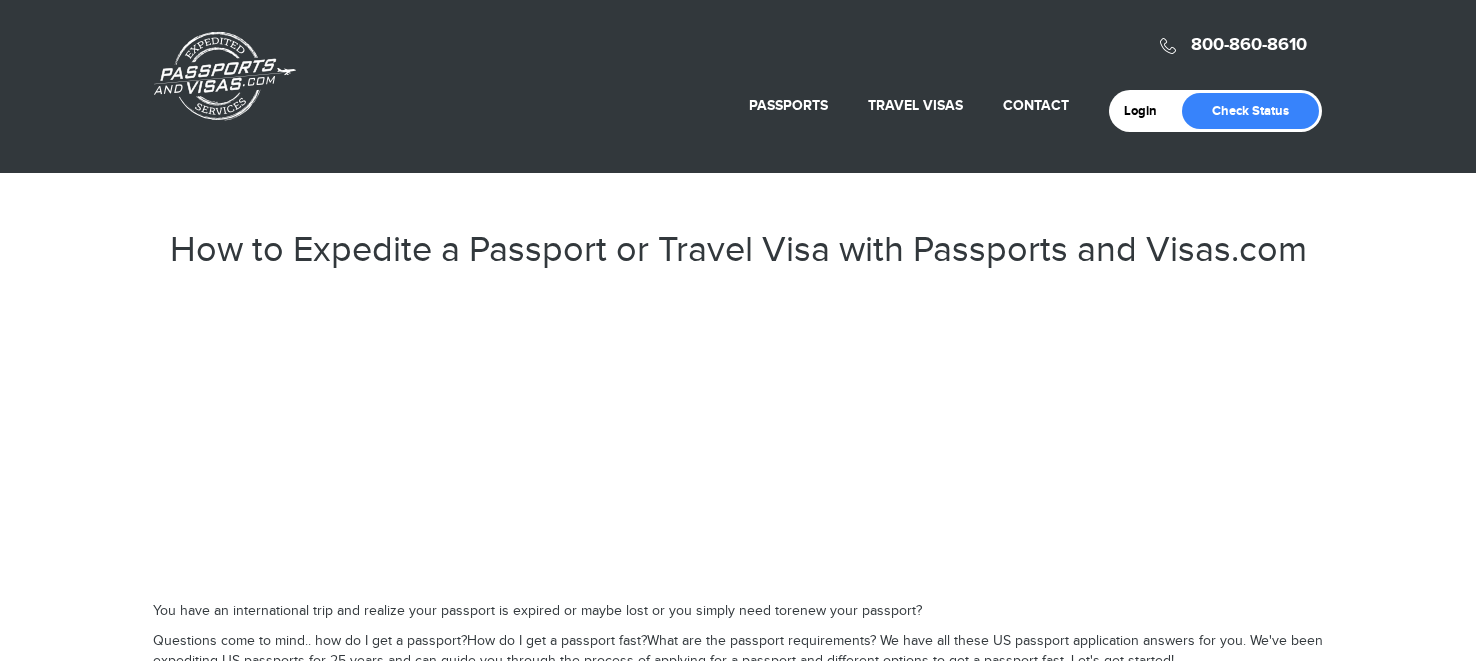 scroll, scrollTop: 0, scrollLeft: 0, axis: both 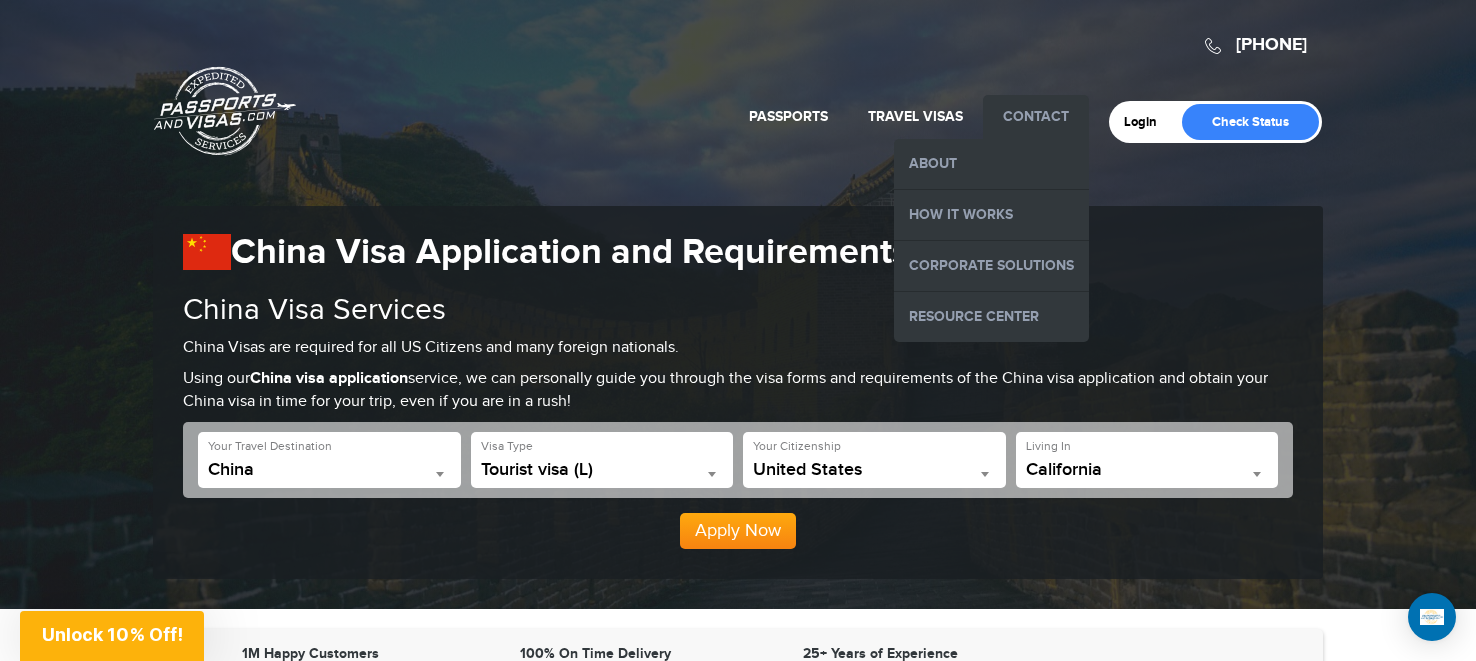 click on "Contact" at bounding box center (1036, 116) 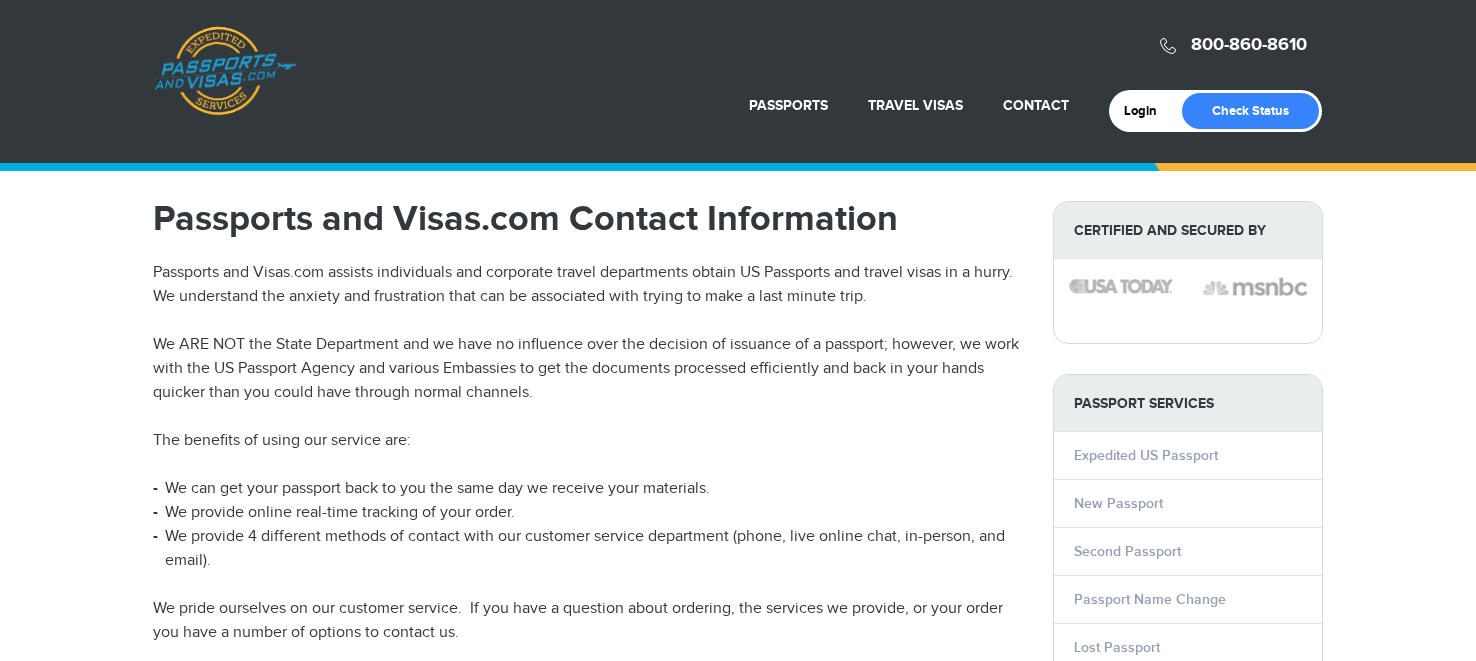 scroll, scrollTop: 0, scrollLeft: 0, axis: both 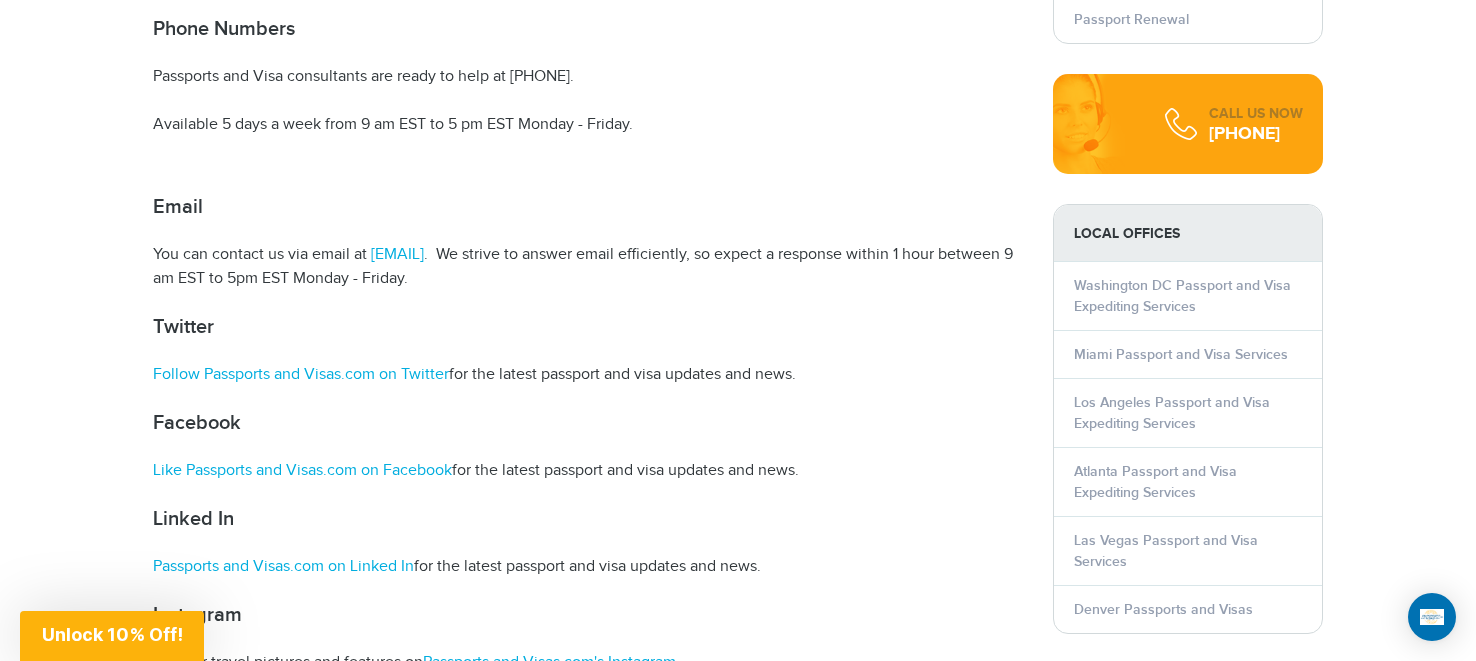 click on "Miami Passport and Visa Services" at bounding box center [1188, 354] 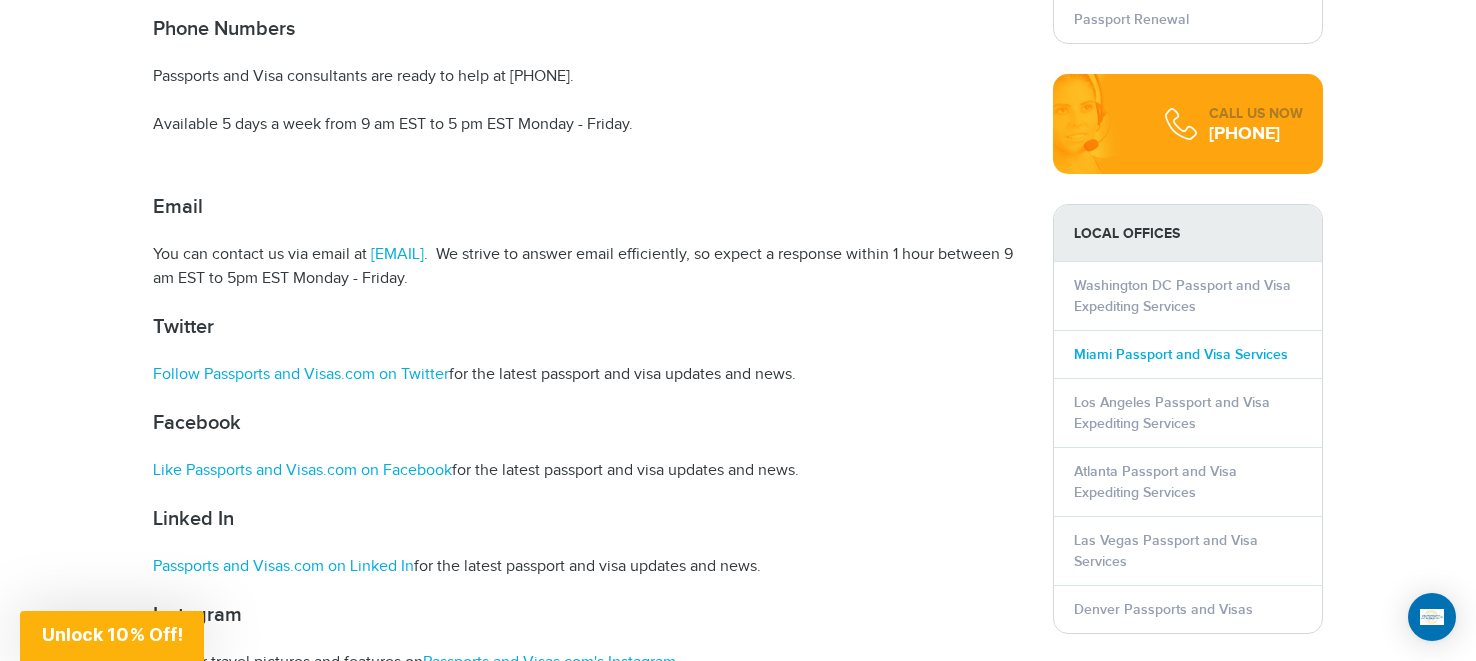 click on "Miami Passport and Visa Services" at bounding box center (1181, 354) 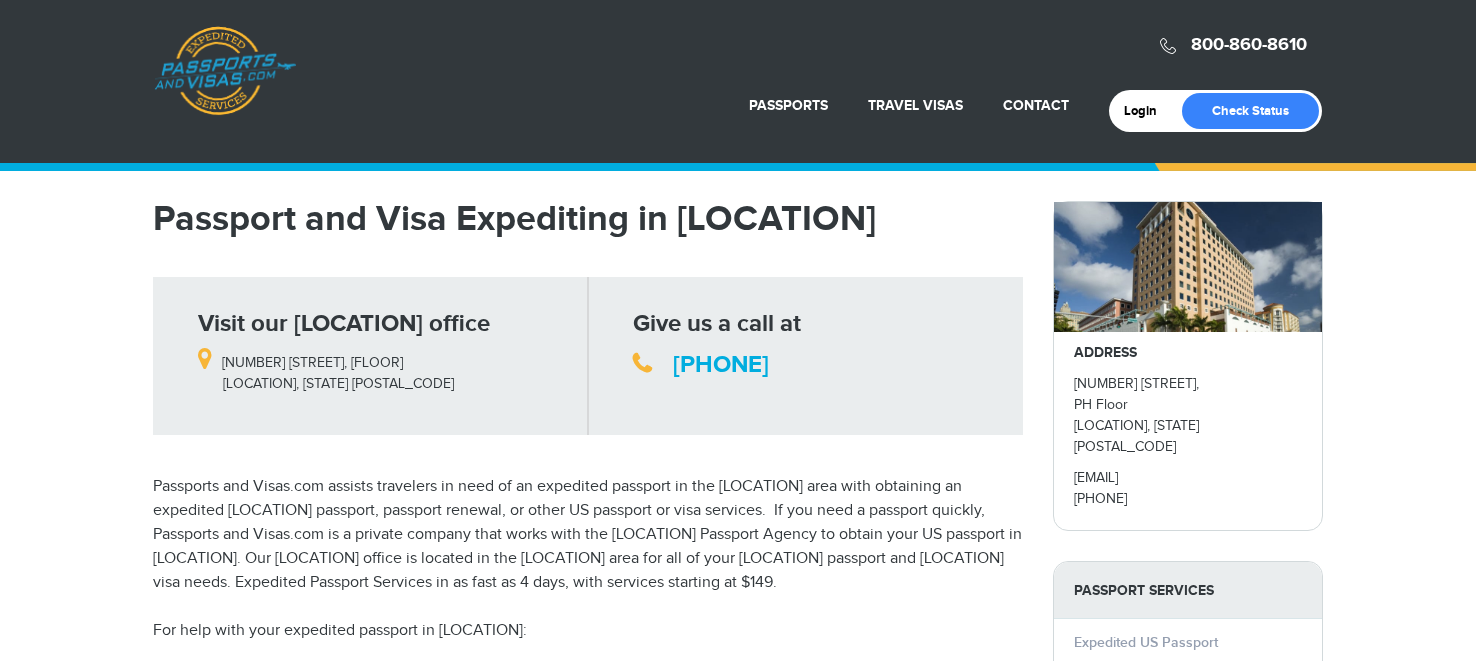 scroll, scrollTop: 0, scrollLeft: 0, axis: both 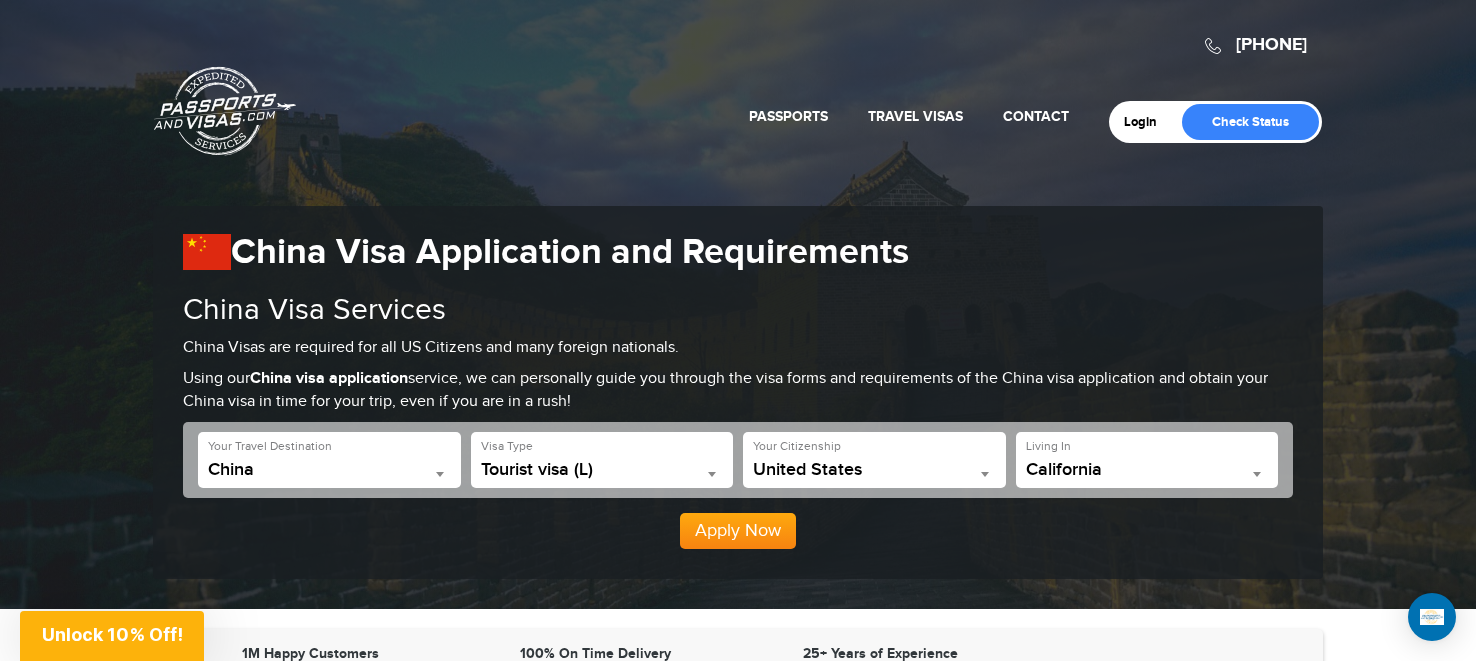 click on "California" at bounding box center [1147, 470] 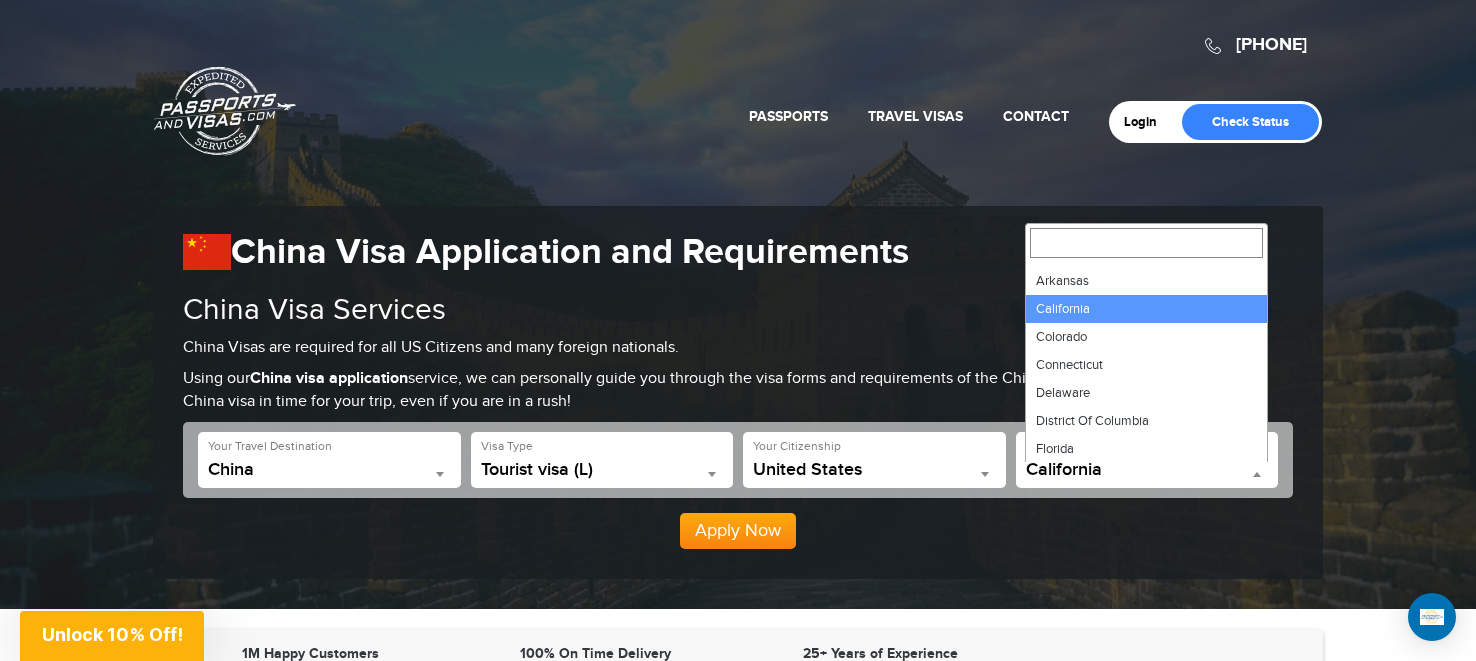 scroll, scrollTop: 86, scrollLeft: 0, axis: vertical 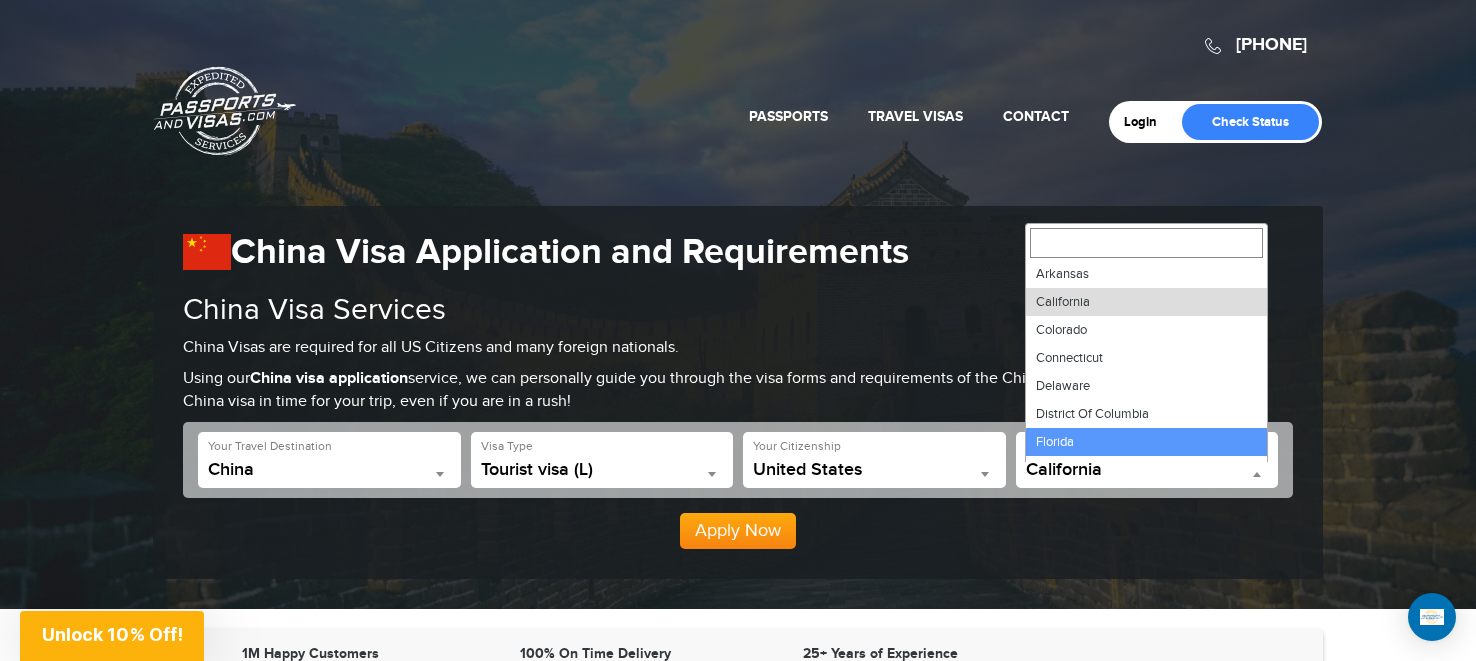 select on "**" 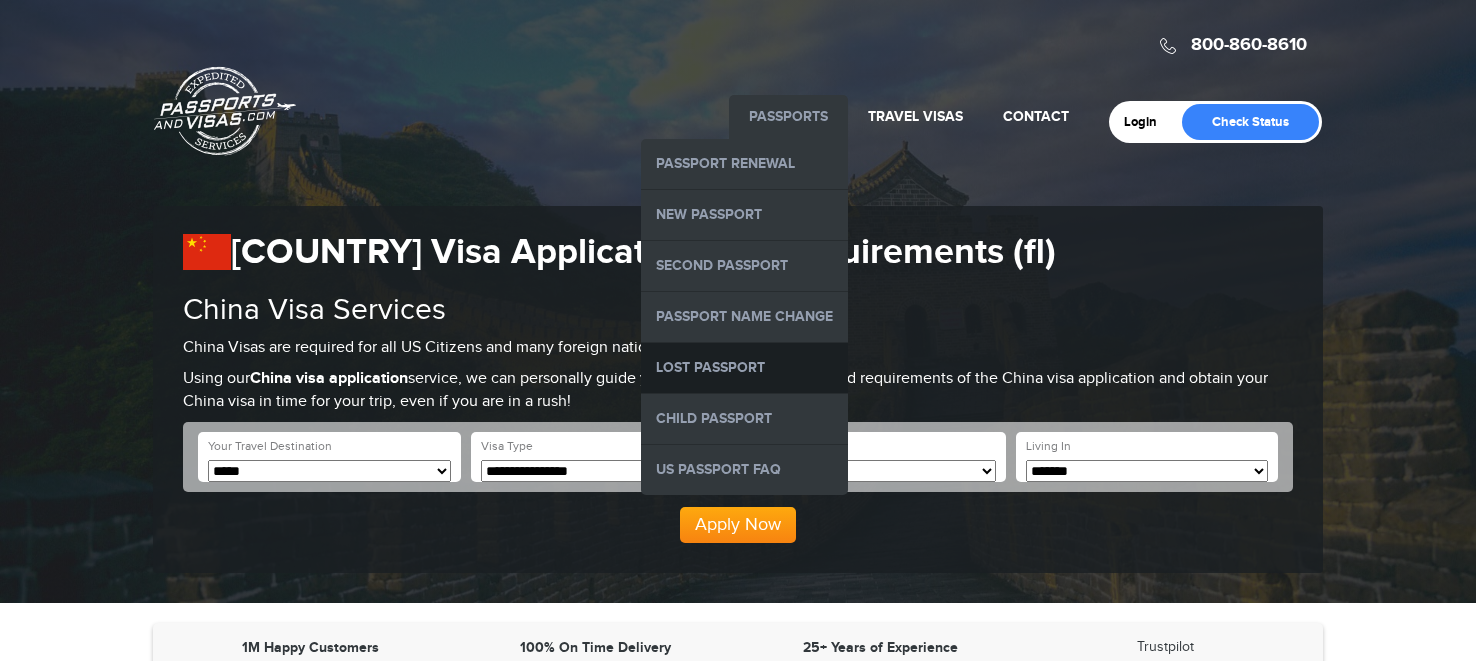 scroll, scrollTop: 0, scrollLeft: 0, axis: both 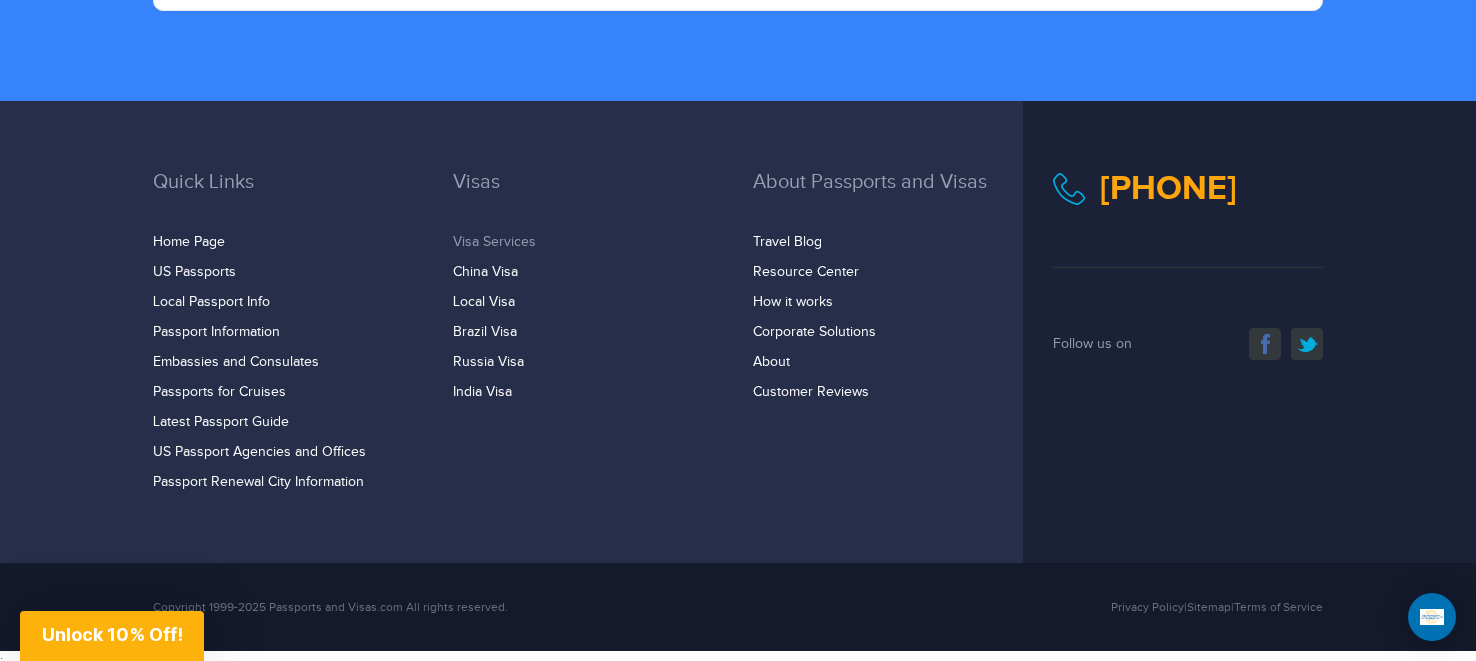 click on "Visa Services" at bounding box center (494, 242) 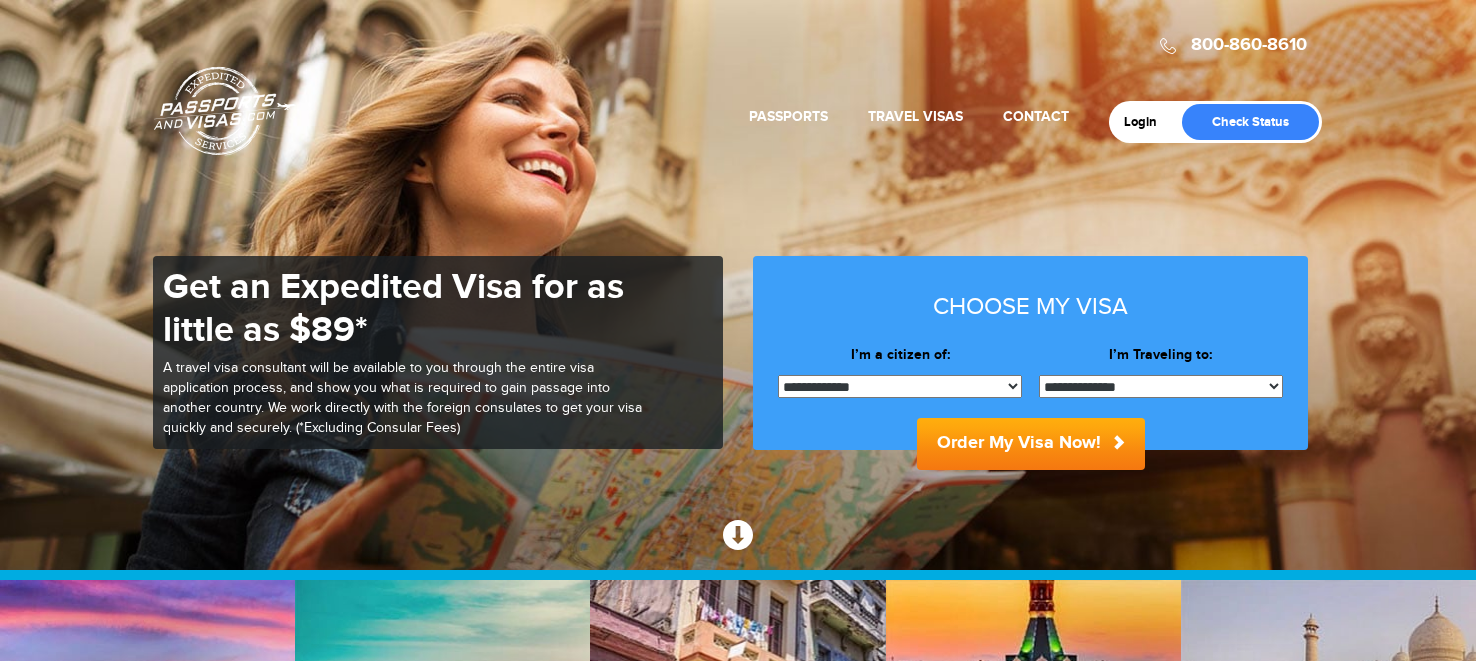 scroll, scrollTop: 0, scrollLeft: 0, axis: both 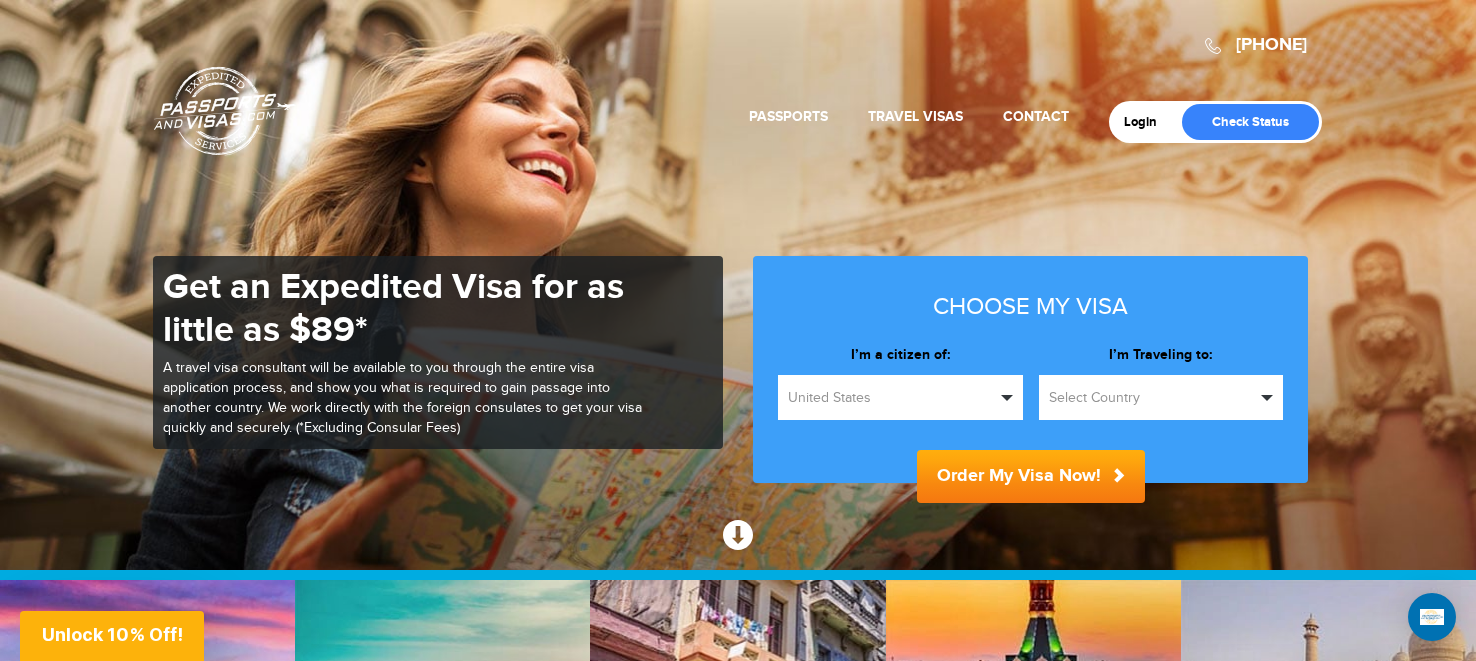 click on "Select Country" at bounding box center (1152, 398) 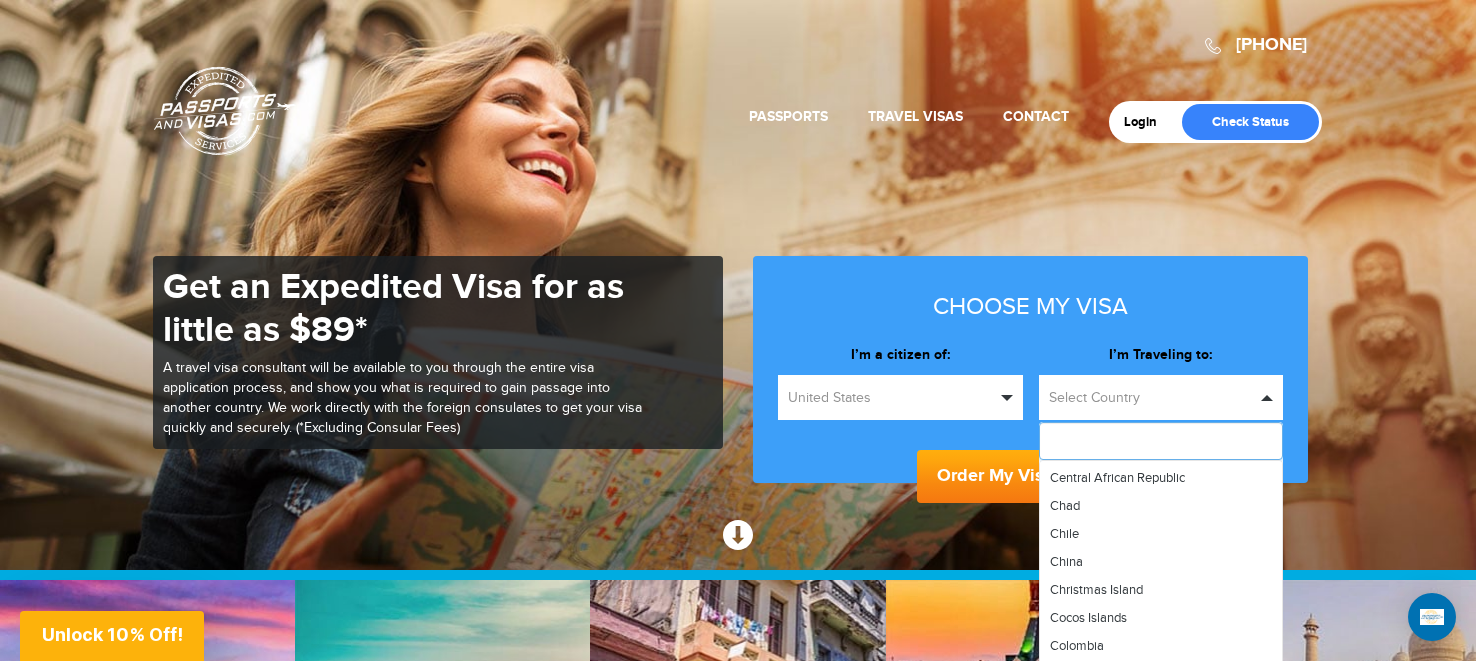 scroll, scrollTop: 1146, scrollLeft: 0, axis: vertical 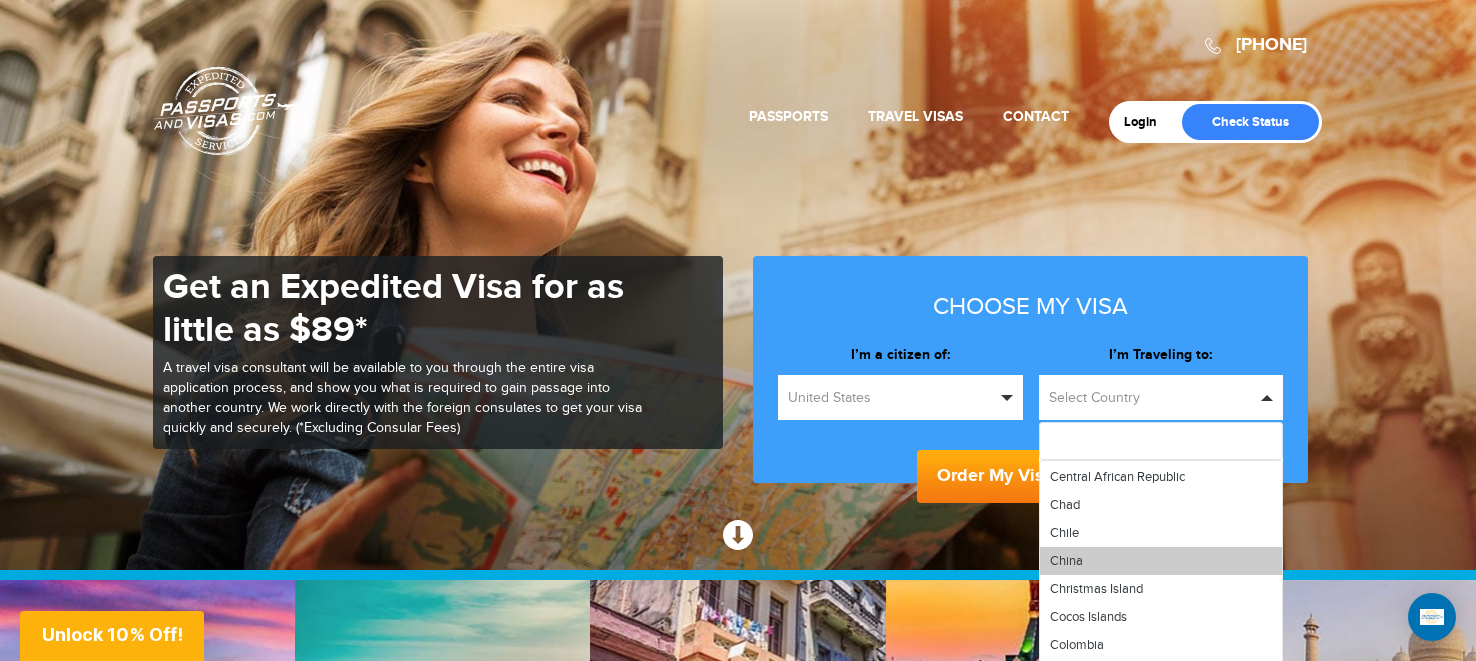 click on "China" at bounding box center (1066, 561) 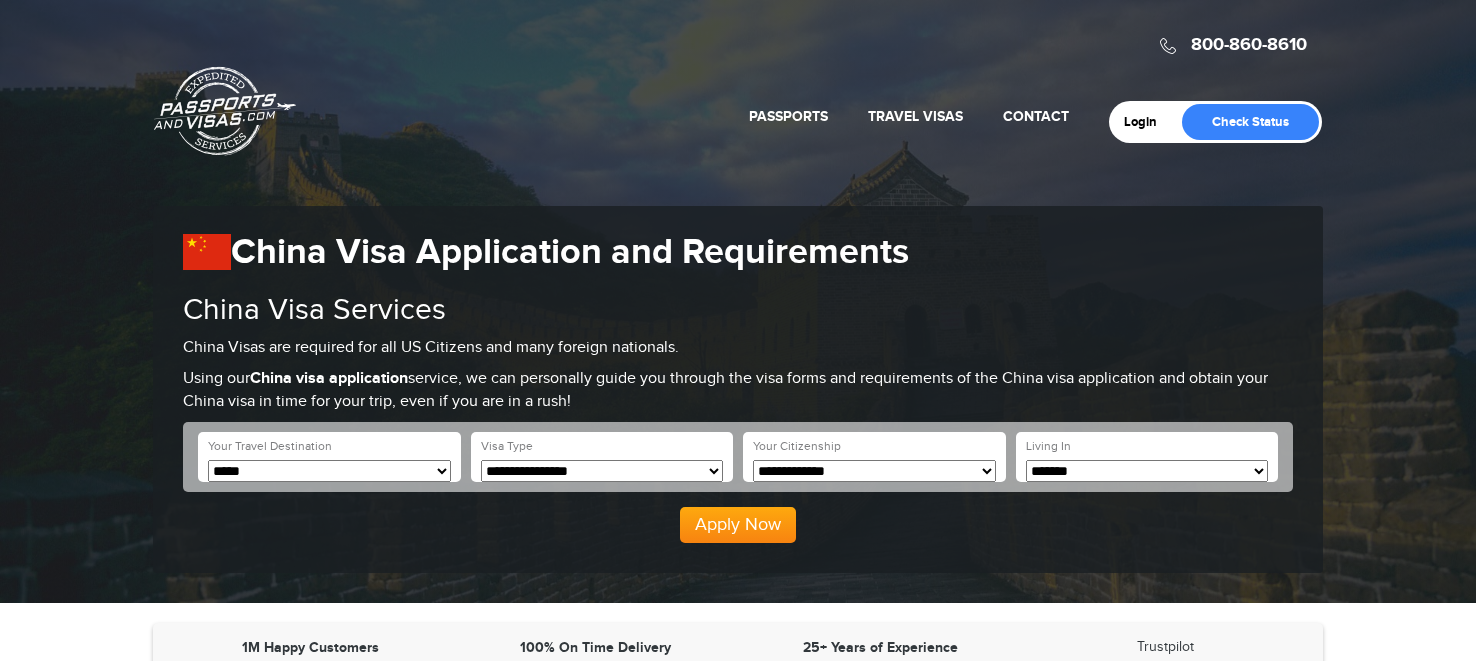 scroll, scrollTop: 0, scrollLeft: 0, axis: both 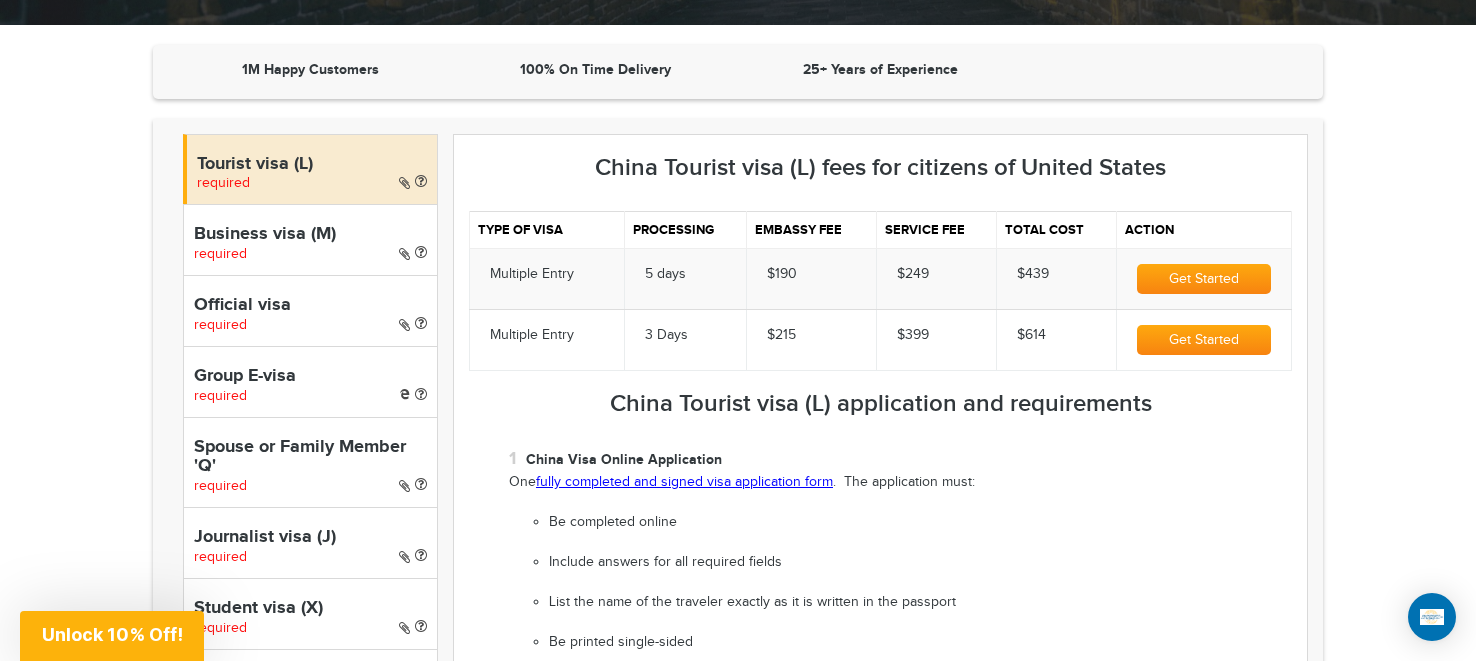 click on "fully completed and signed visa application form" at bounding box center (684, 482) 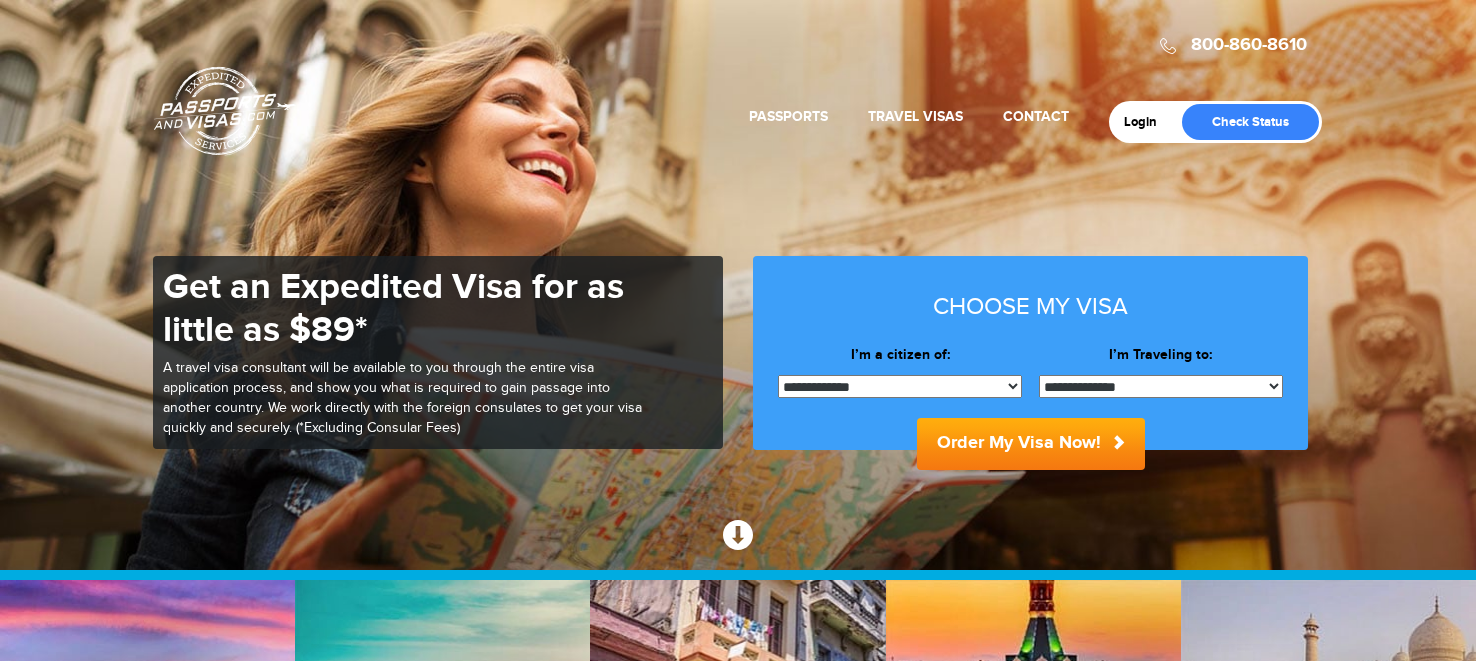 scroll, scrollTop: 0, scrollLeft: 0, axis: both 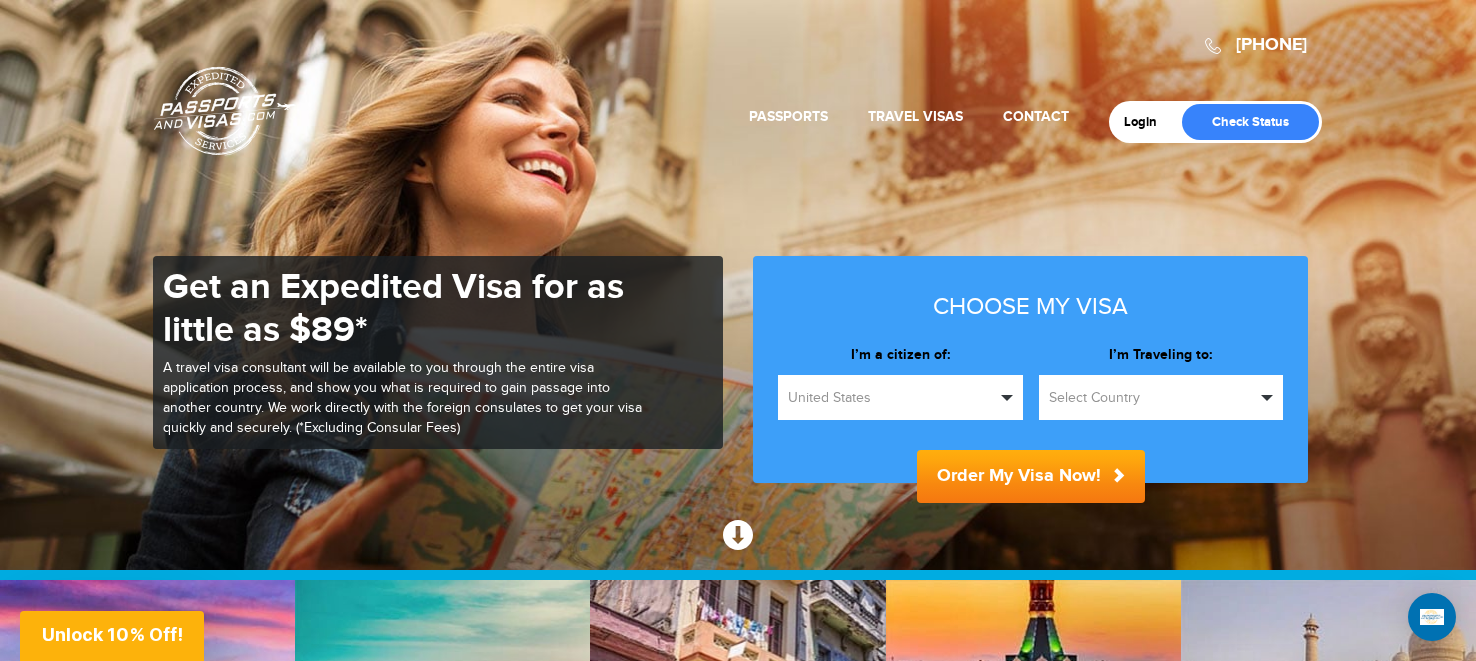 click on "Select Country" at bounding box center [1152, 398] 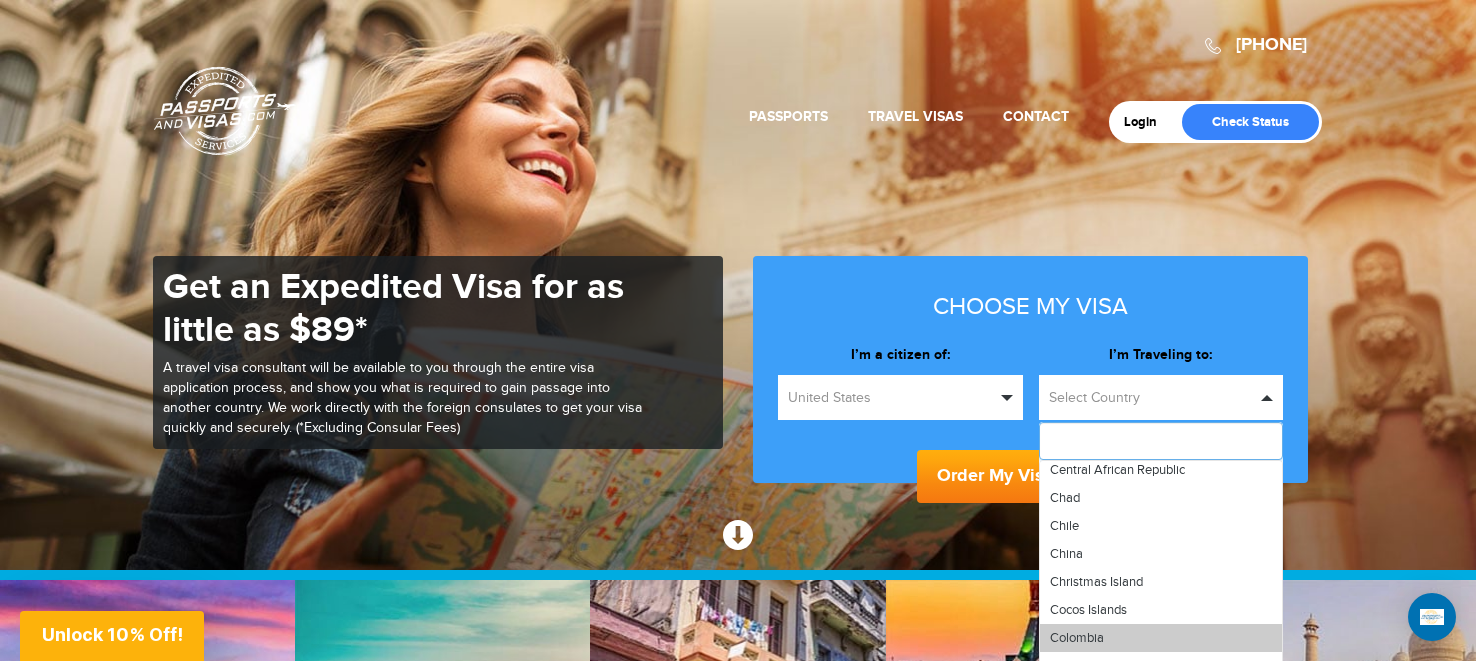 scroll, scrollTop: 1152, scrollLeft: 0, axis: vertical 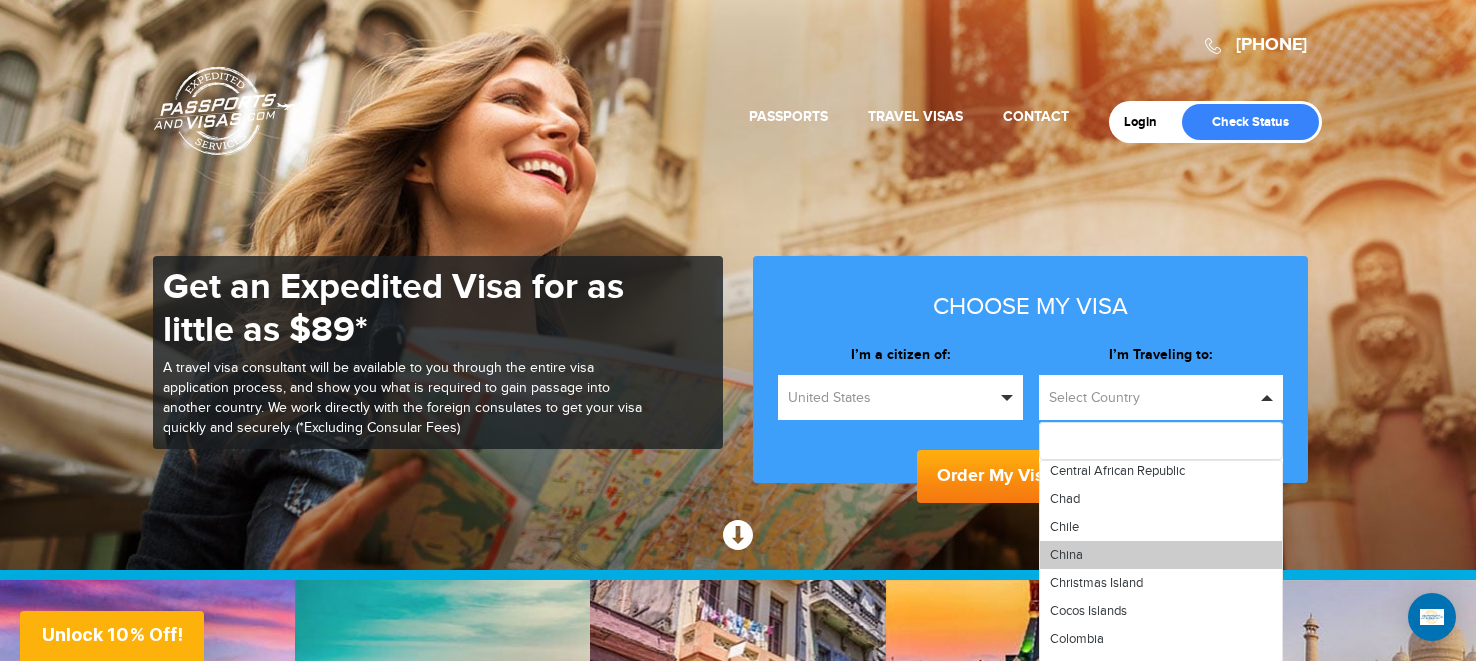click on "China" at bounding box center [1161, 555] 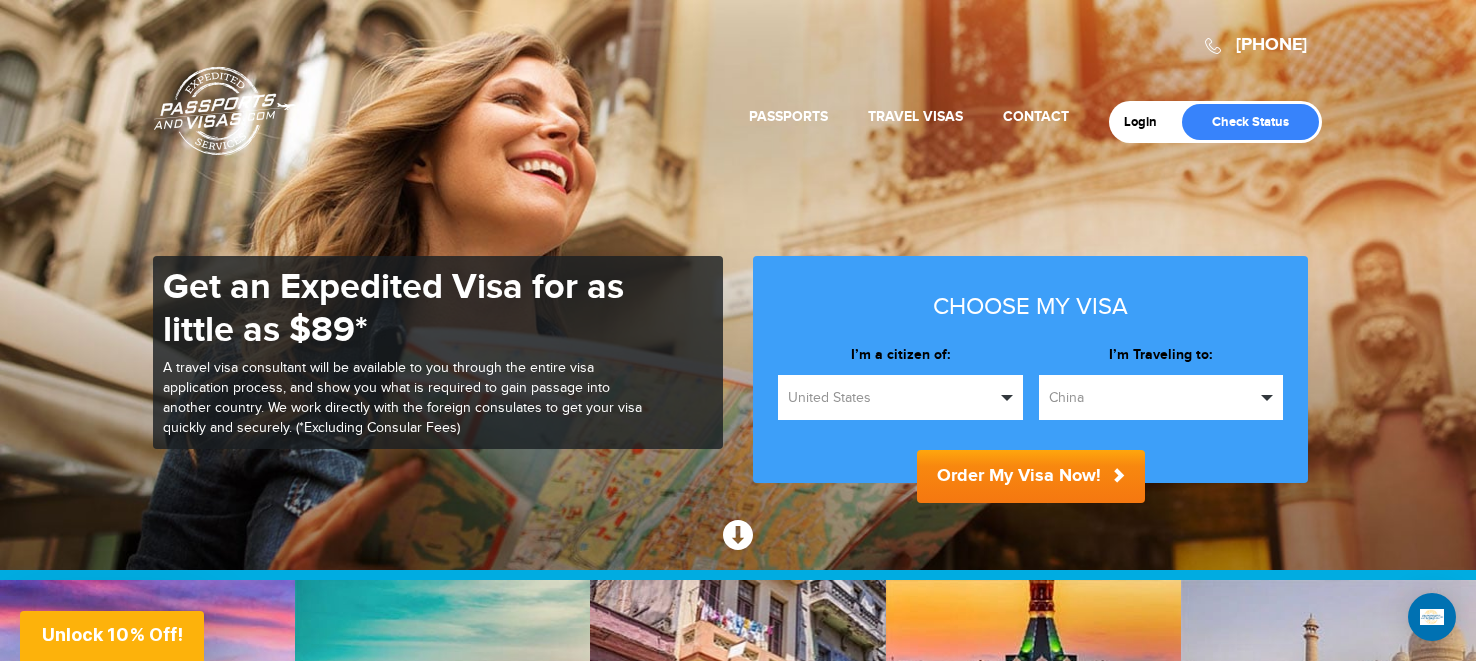 click on "Order My Visa Now!" at bounding box center [1031, 476] 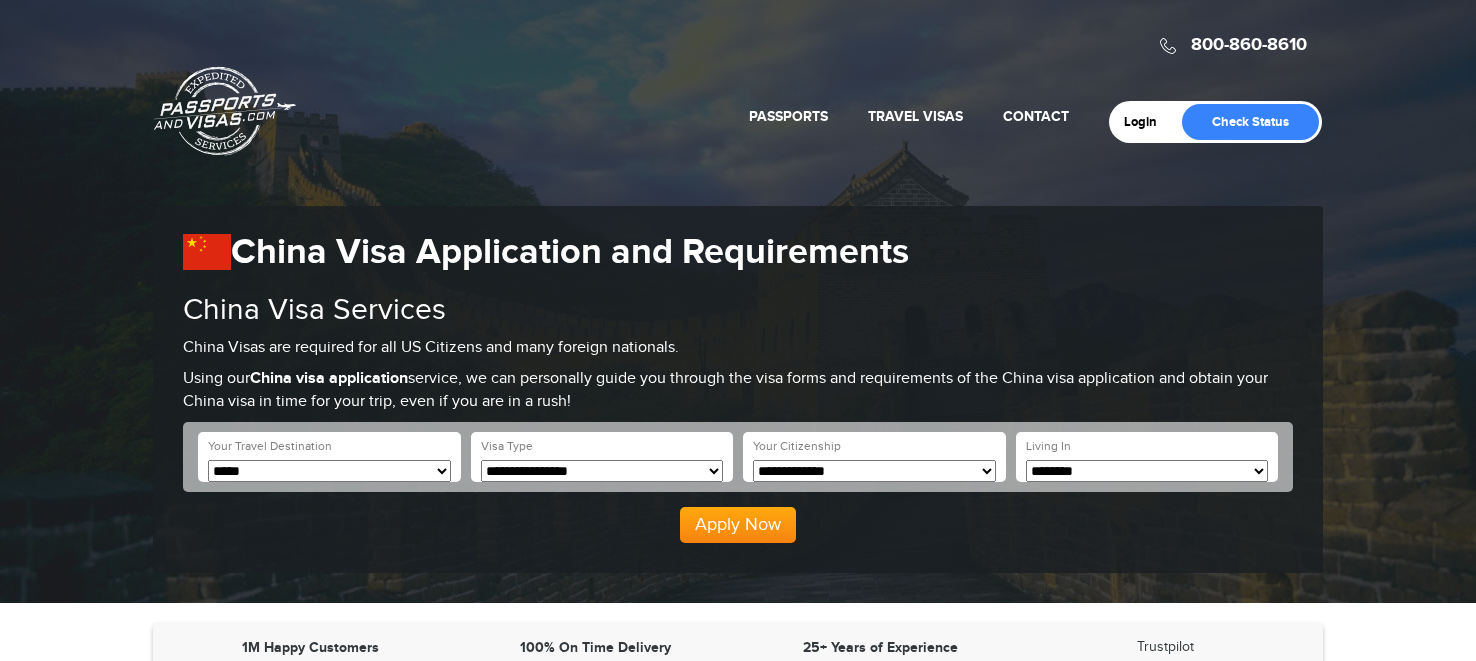 scroll, scrollTop: 0, scrollLeft: 0, axis: both 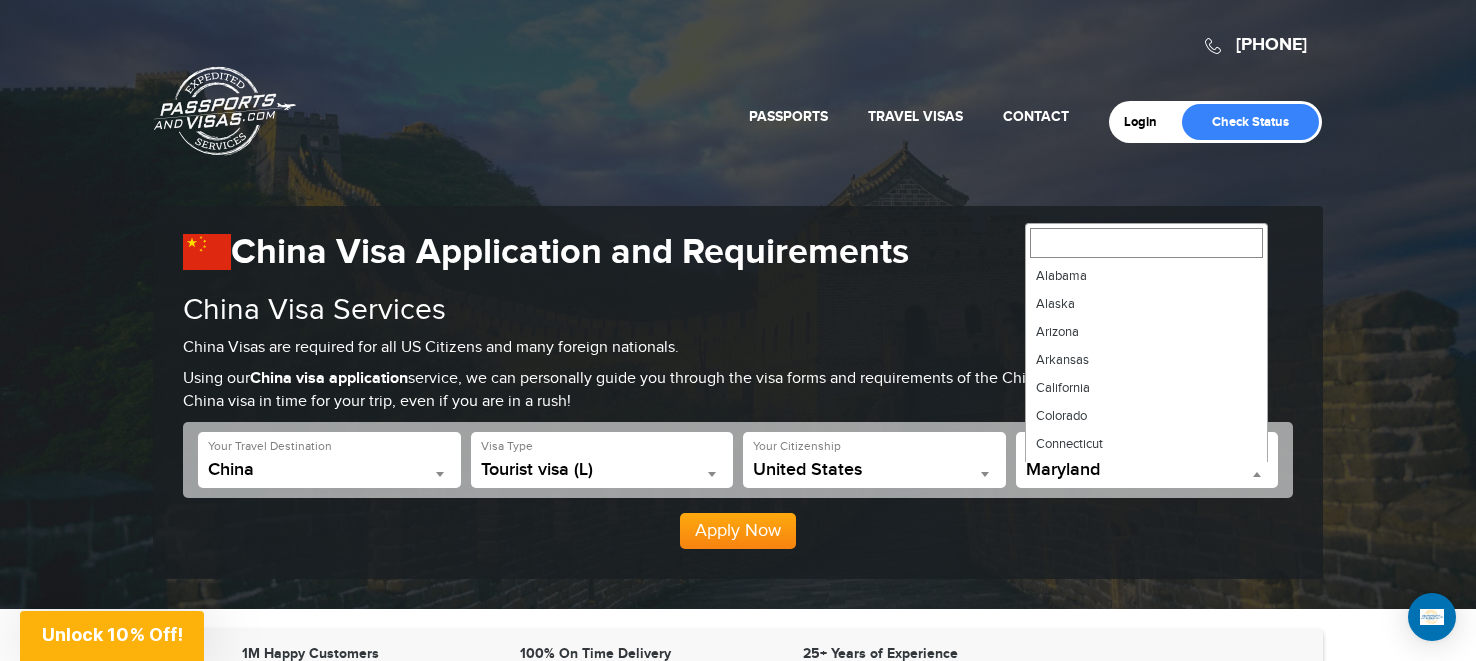 click on "Maryland" at bounding box center (1147, 470) 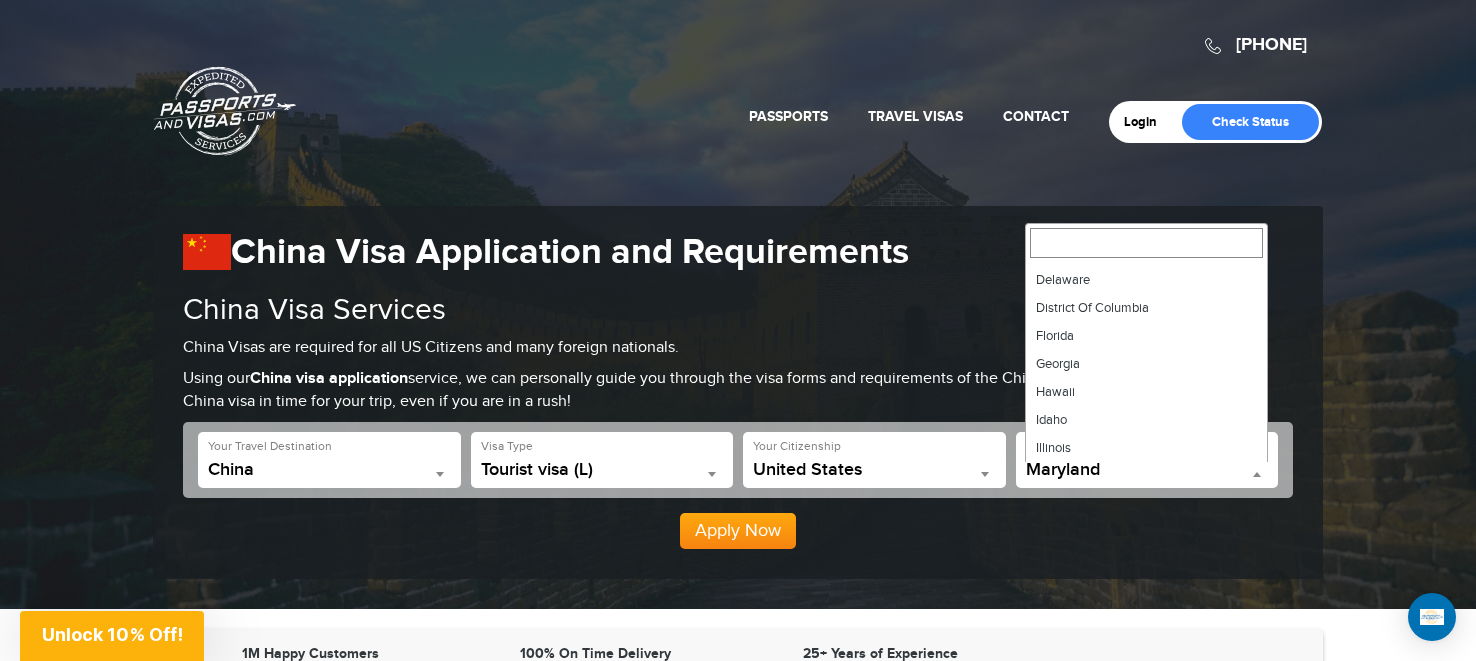 scroll, scrollTop: 189, scrollLeft: 0, axis: vertical 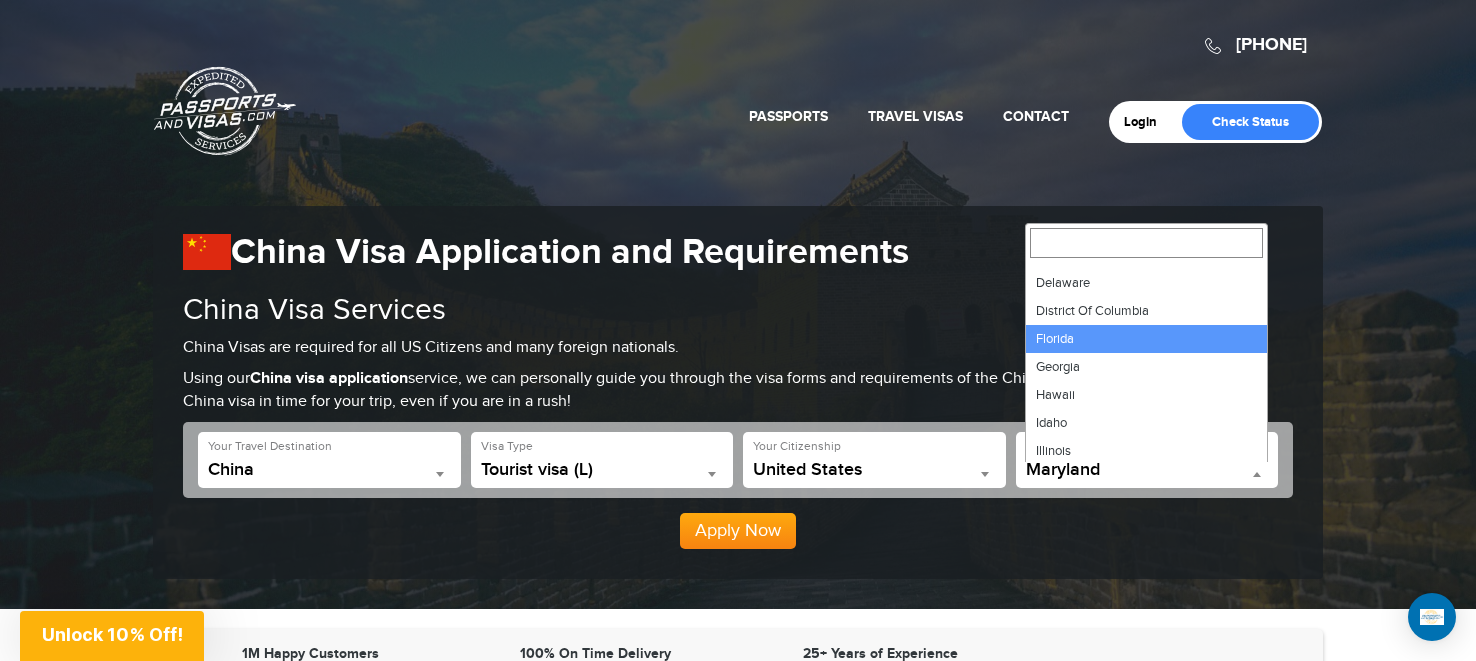 drag, startPoint x: 1084, startPoint y: 338, endPoint x: 1094, endPoint y: 340, distance: 10.198039 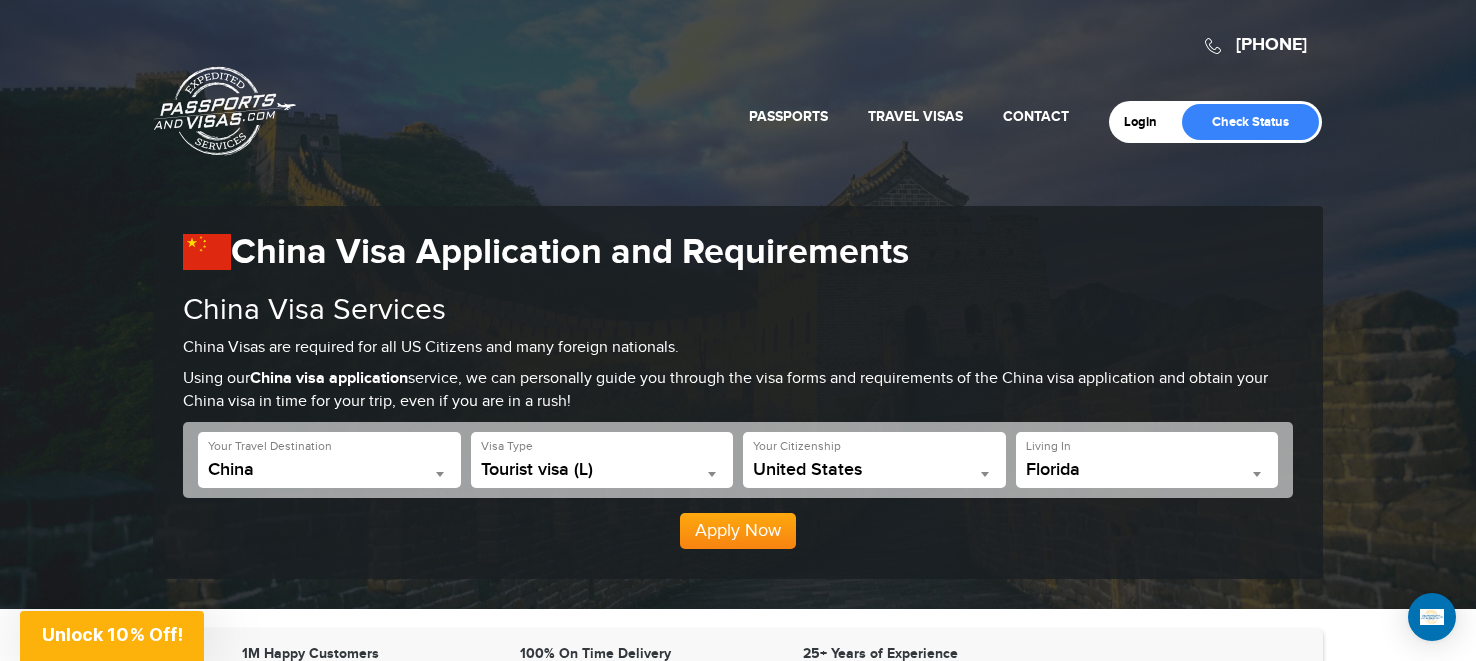 click on "**********" at bounding box center [738, 392] 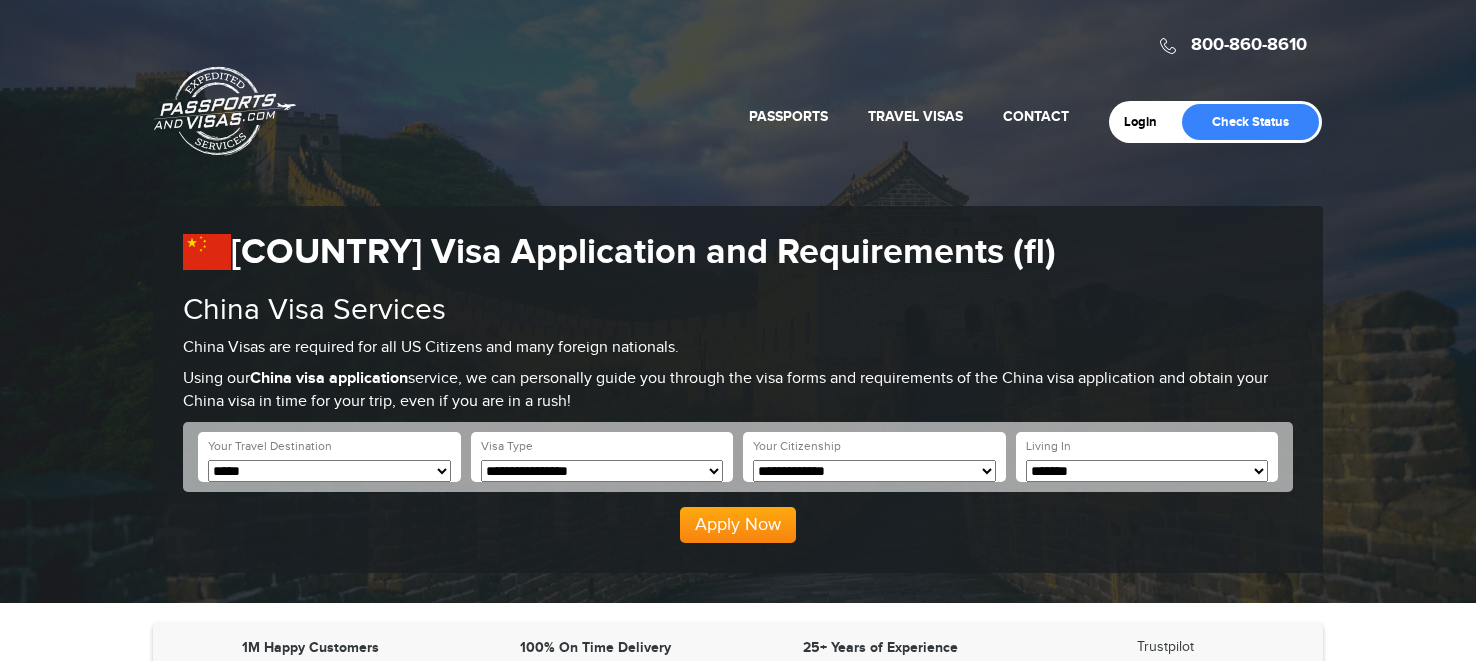 scroll, scrollTop: 0, scrollLeft: 0, axis: both 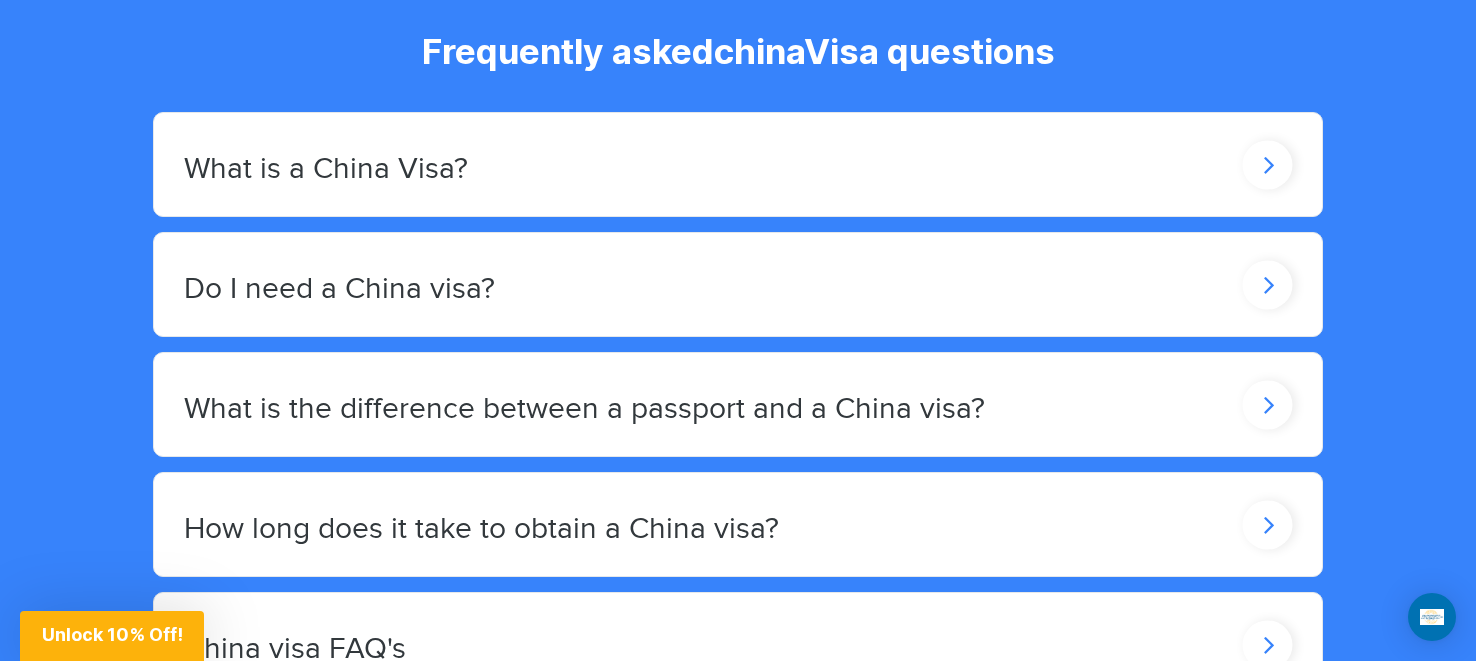 click on "What is a China Visa?" at bounding box center (738, 164) 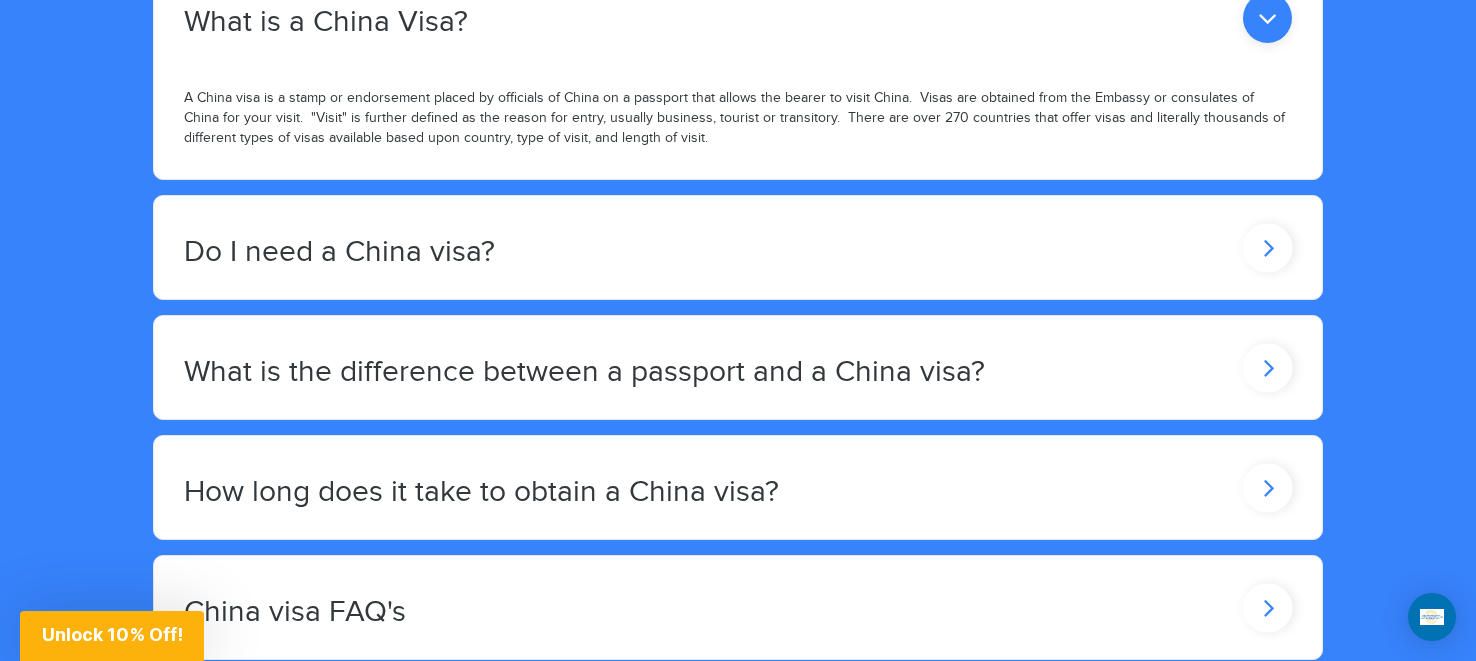 scroll, scrollTop: 3434, scrollLeft: 0, axis: vertical 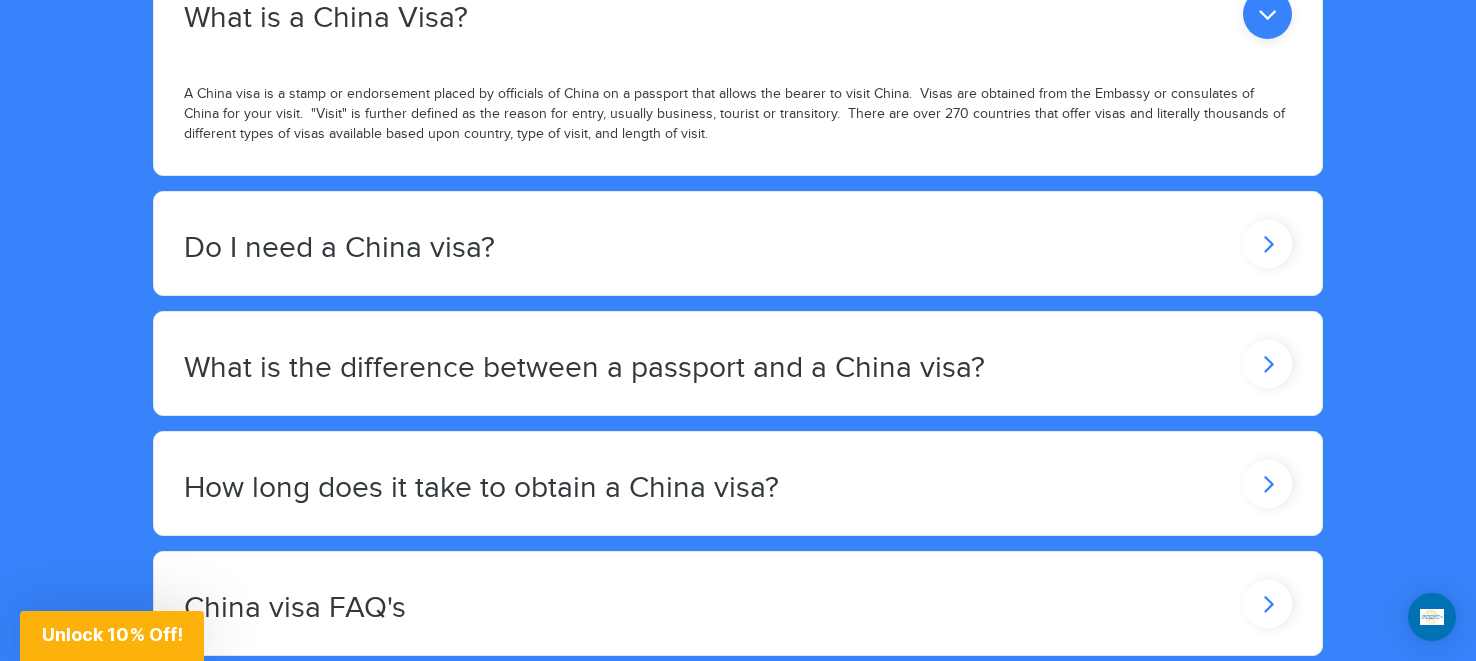 click on "Do I need a China visa?" at bounding box center (738, 13) 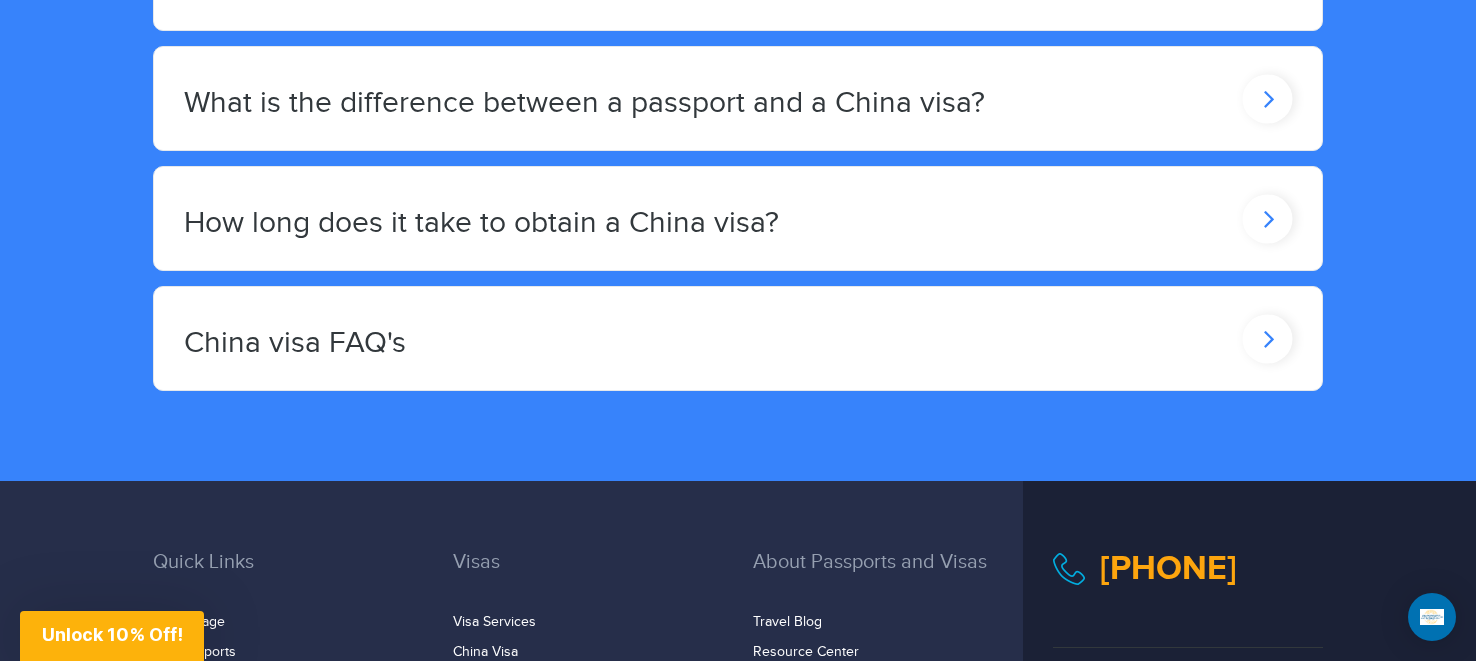 scroll, scrollTop: 3792, scrollLeft: 0, axis: vertical 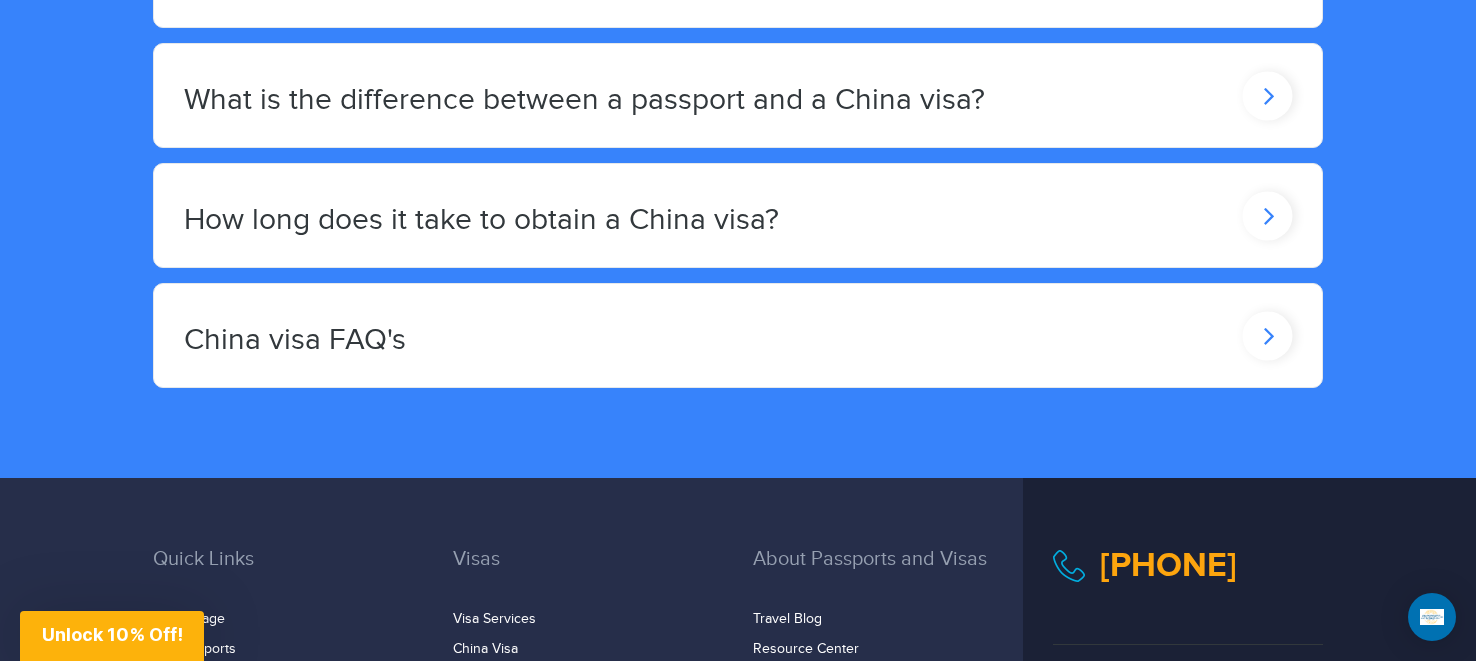 click on "How long does it take to obtain a China visa?" at bounding box center (326, -340) 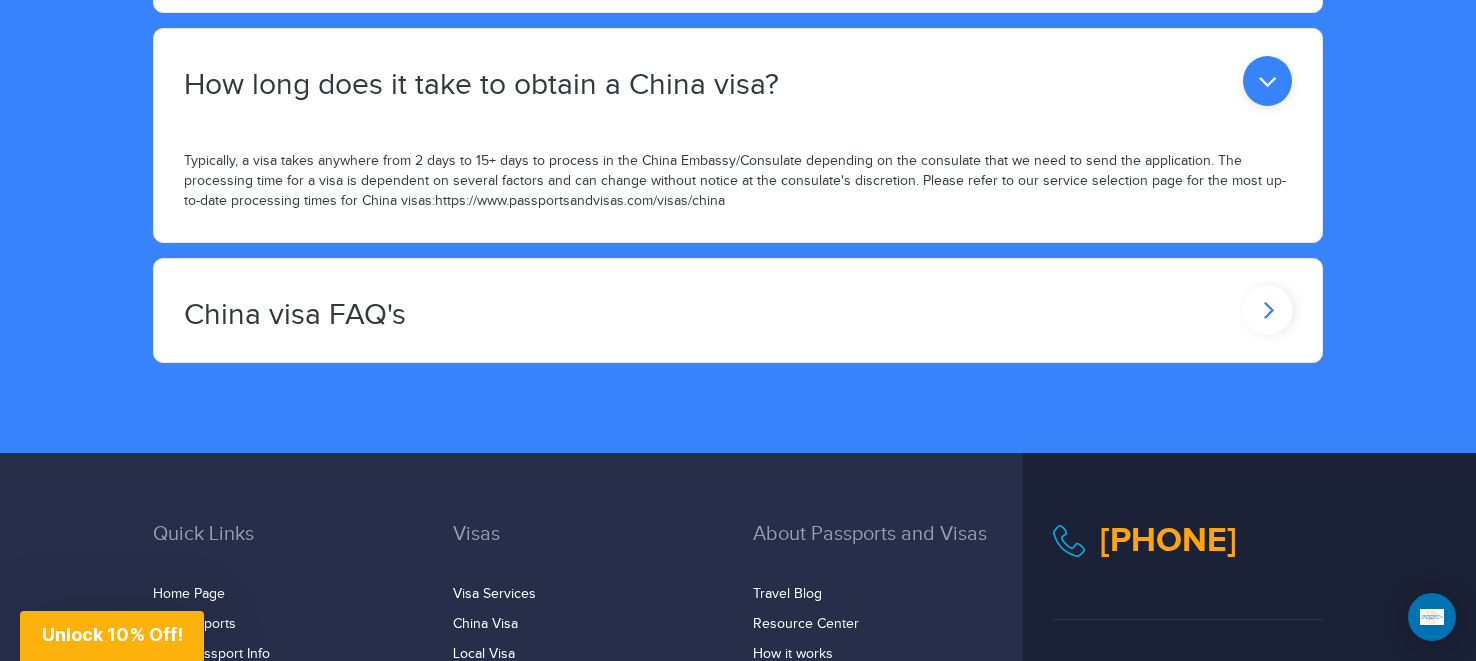 scroll, scrollTop: 3932, scrollLeft: 0, axis: vertical 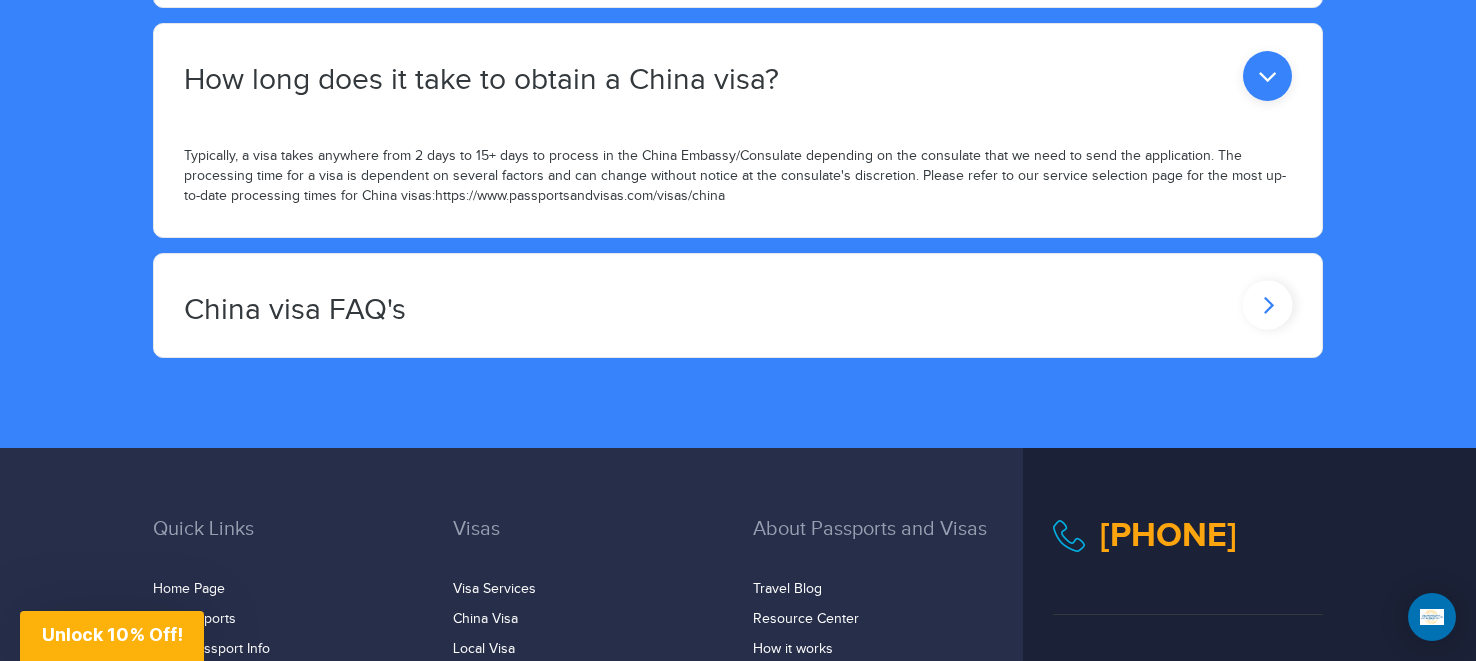 click on "China visa FAQ's" at bounding box center (738, -485) 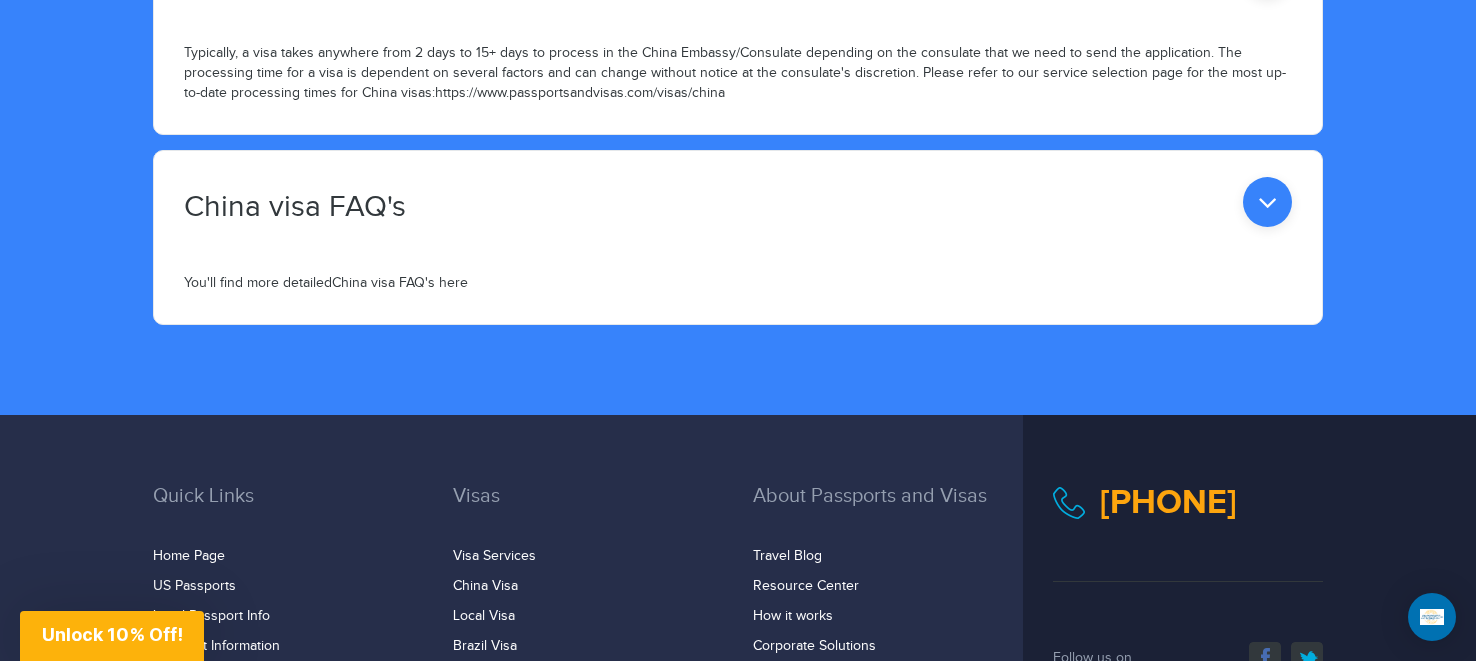 scroll, scrollTop: 4062, scrollLeft: 0, axis: vertical 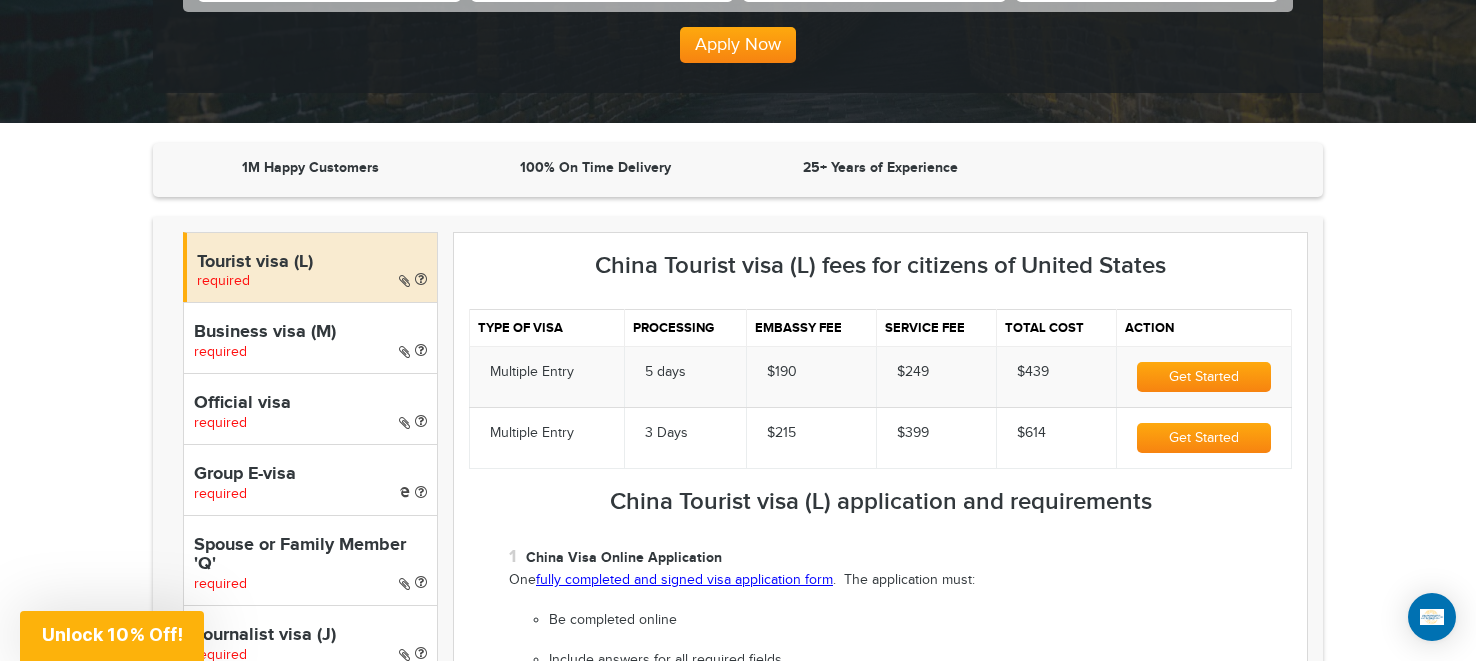 click on "Tourist visa (L)
required" at bounding box center (310, 267) 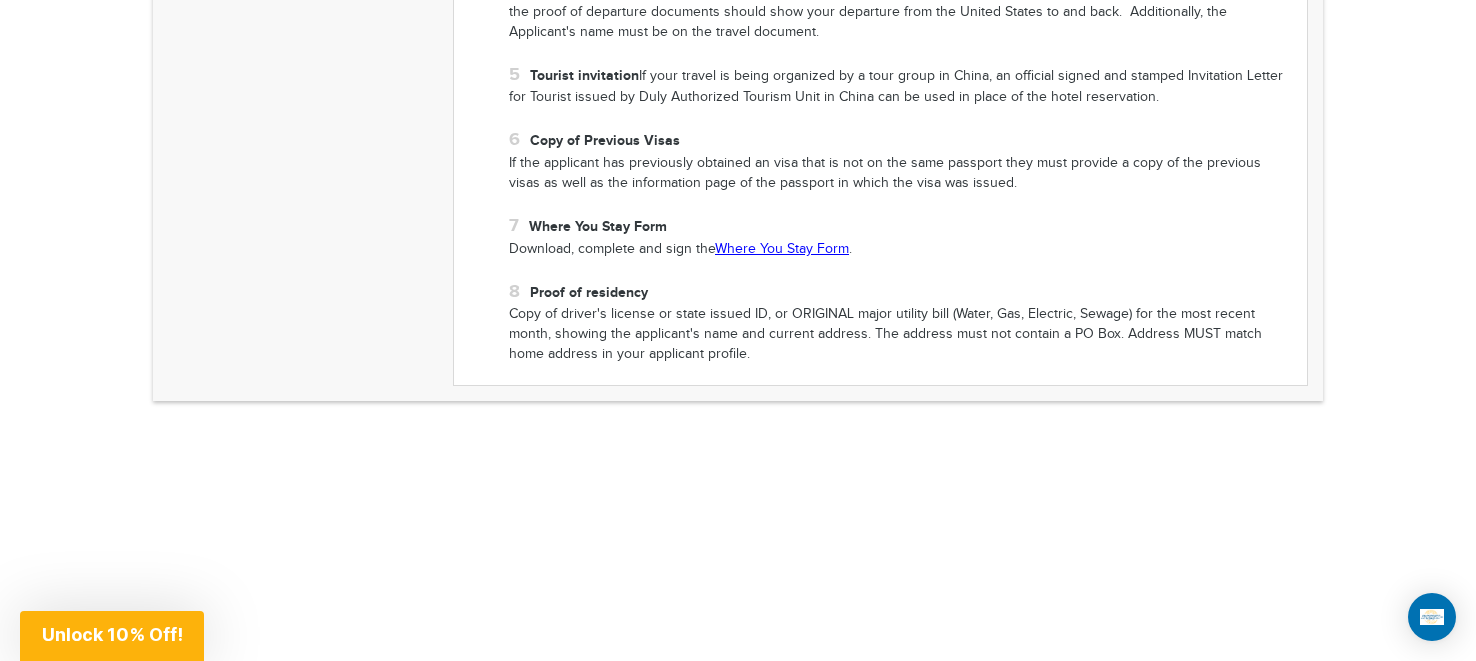 scroll, scrollTop: 1974, scrollLeft: 0, axis: vertical 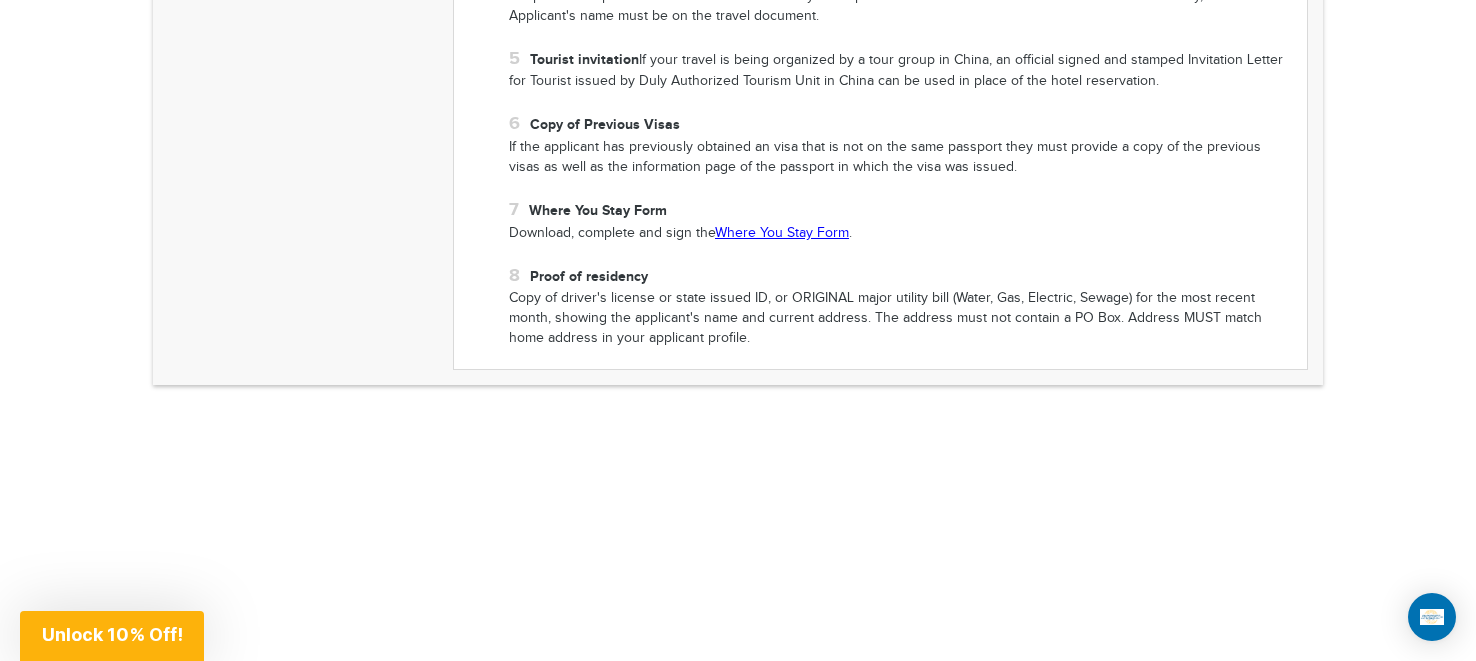 click on "Where You Stay Form" at bounding box center (782, 233) 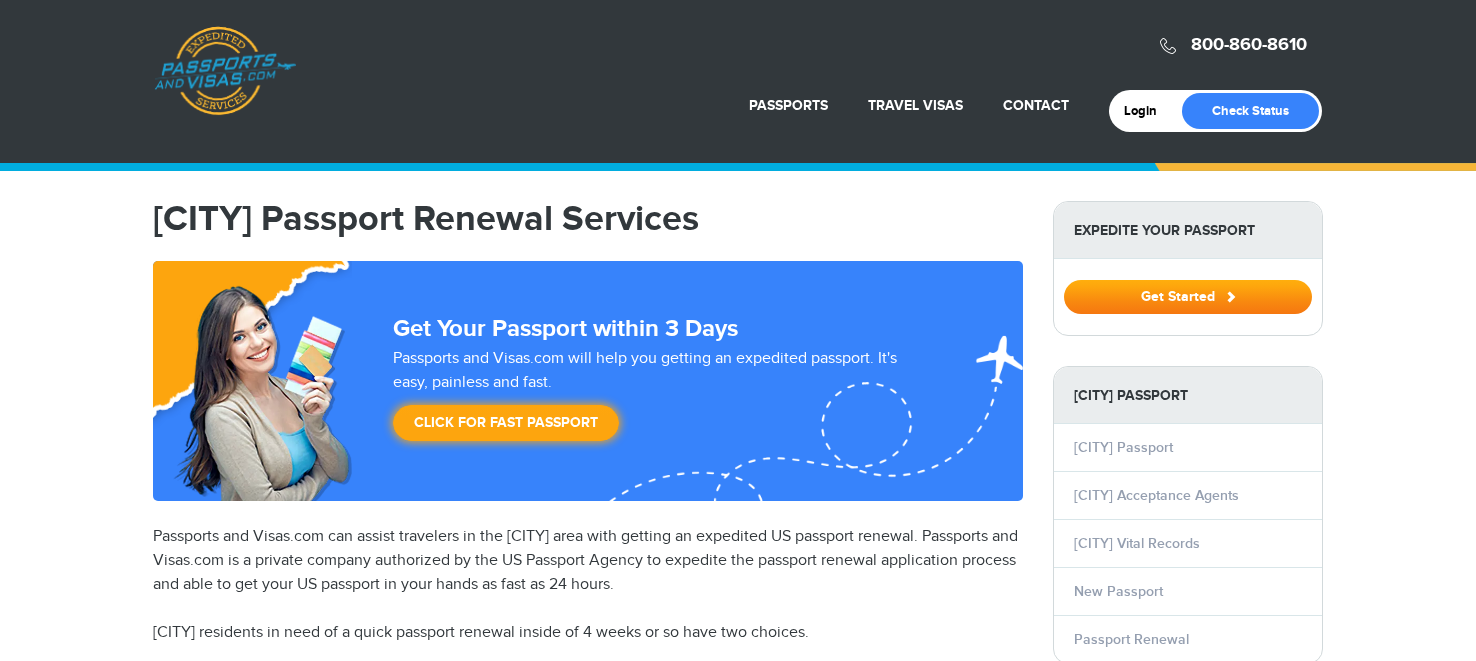 select on "**********" 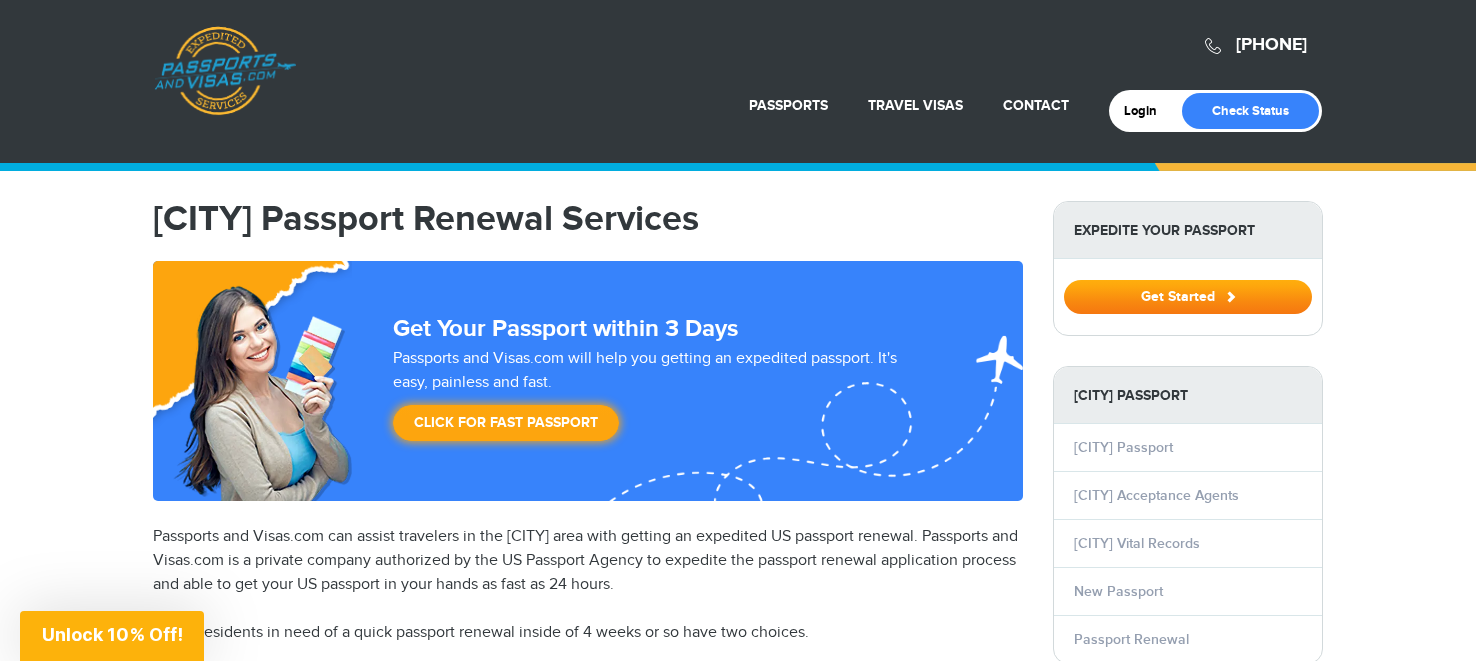scroll, scrollTop: 0, scrollLeft: 0, axis: both 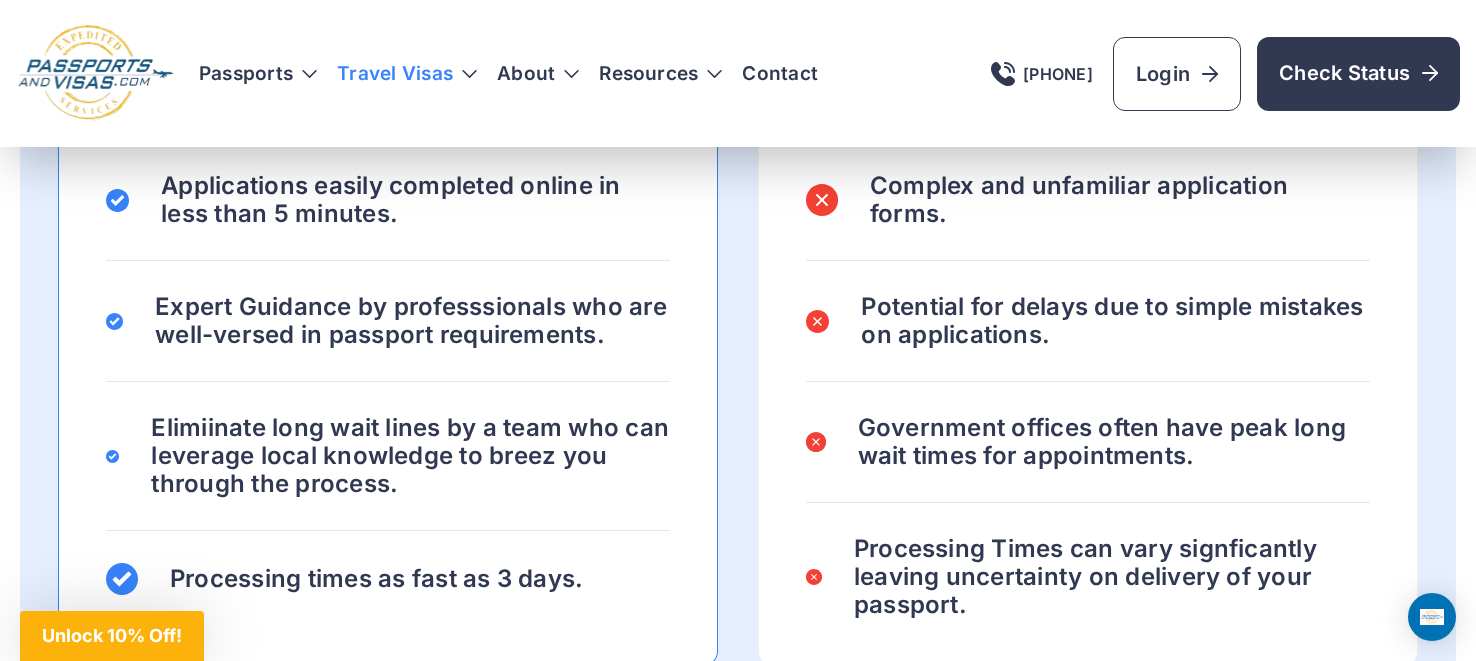 click on "Travel Visas" at bounding box center (407, 74) 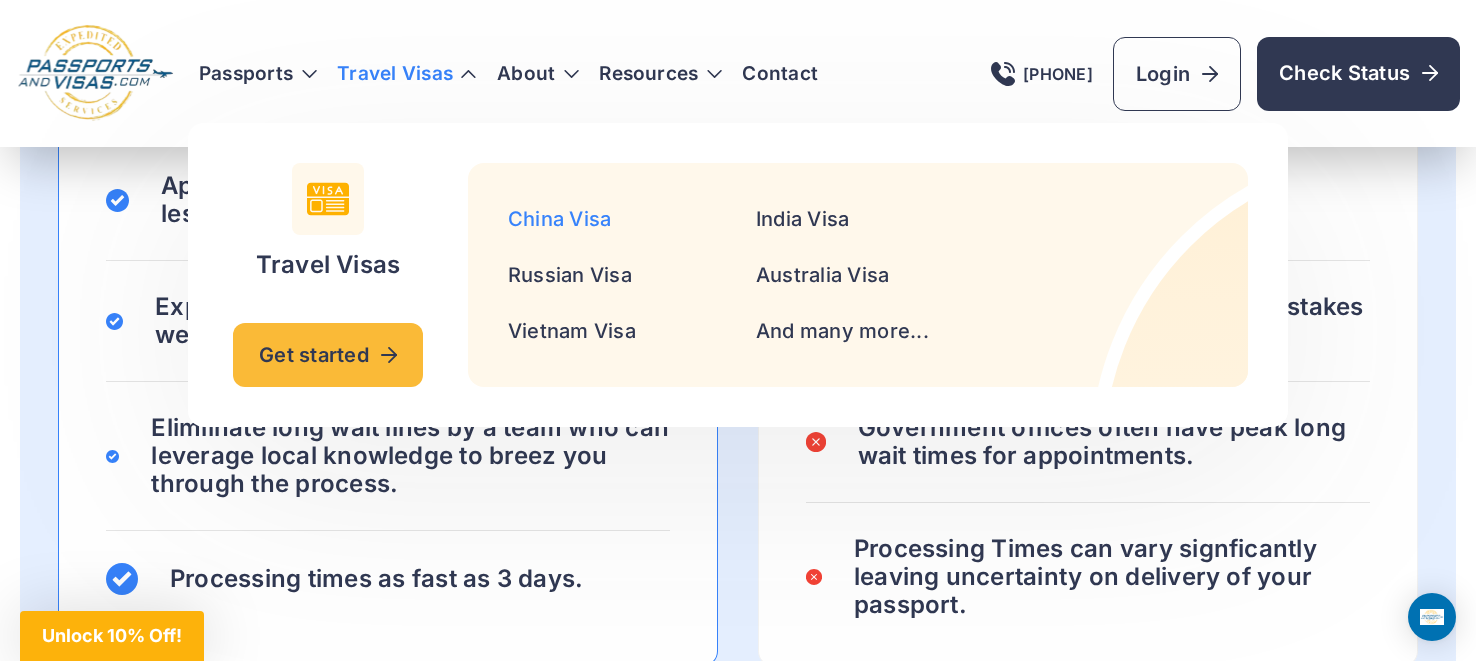 click on "China Visa" at bounding box center [559, 219] 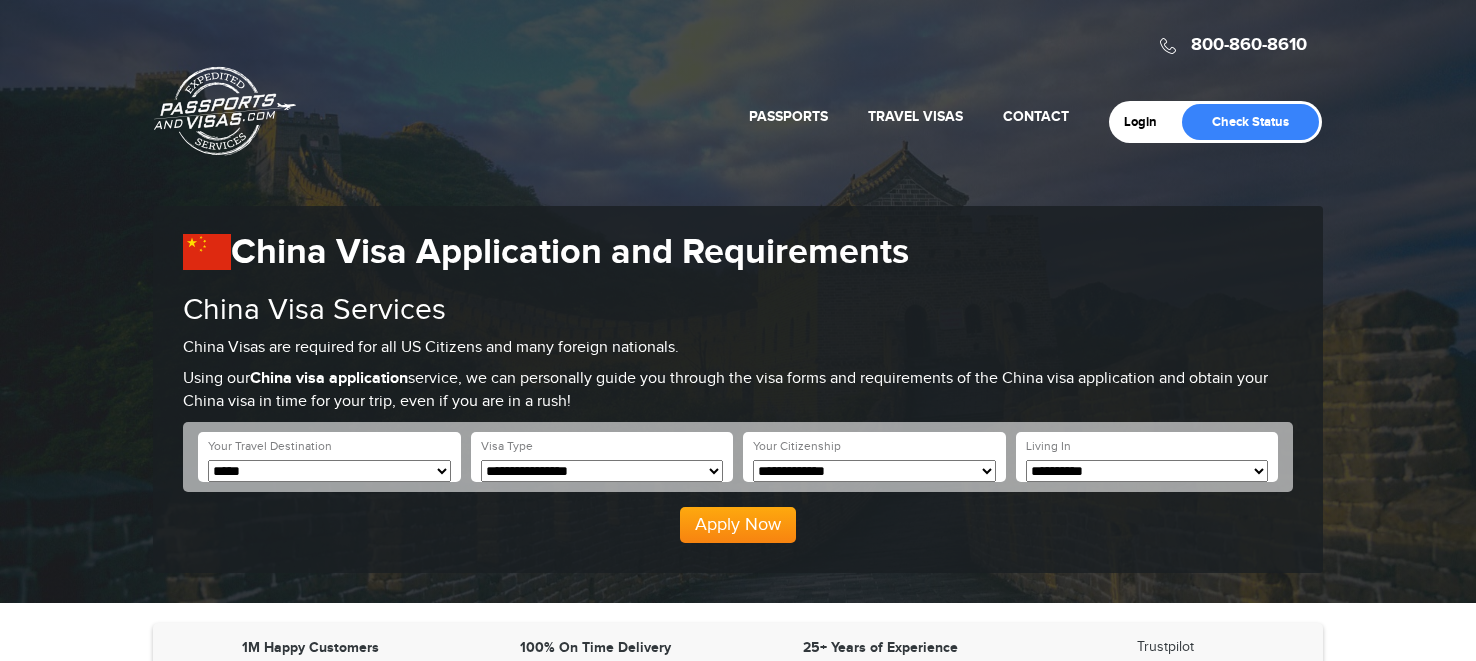 scroll, scrollTop: 0, scrollLeft: 0, axis: both 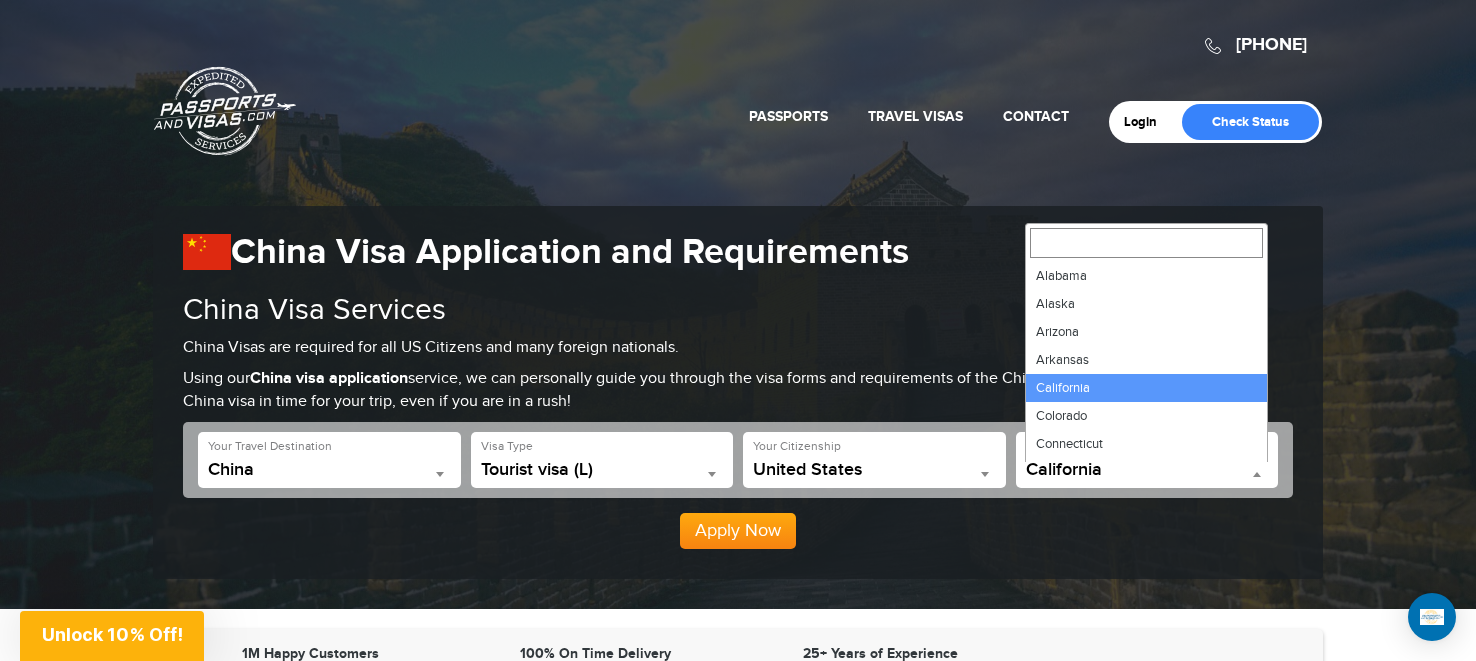 click on "California" at bounding box center (1147, 470) 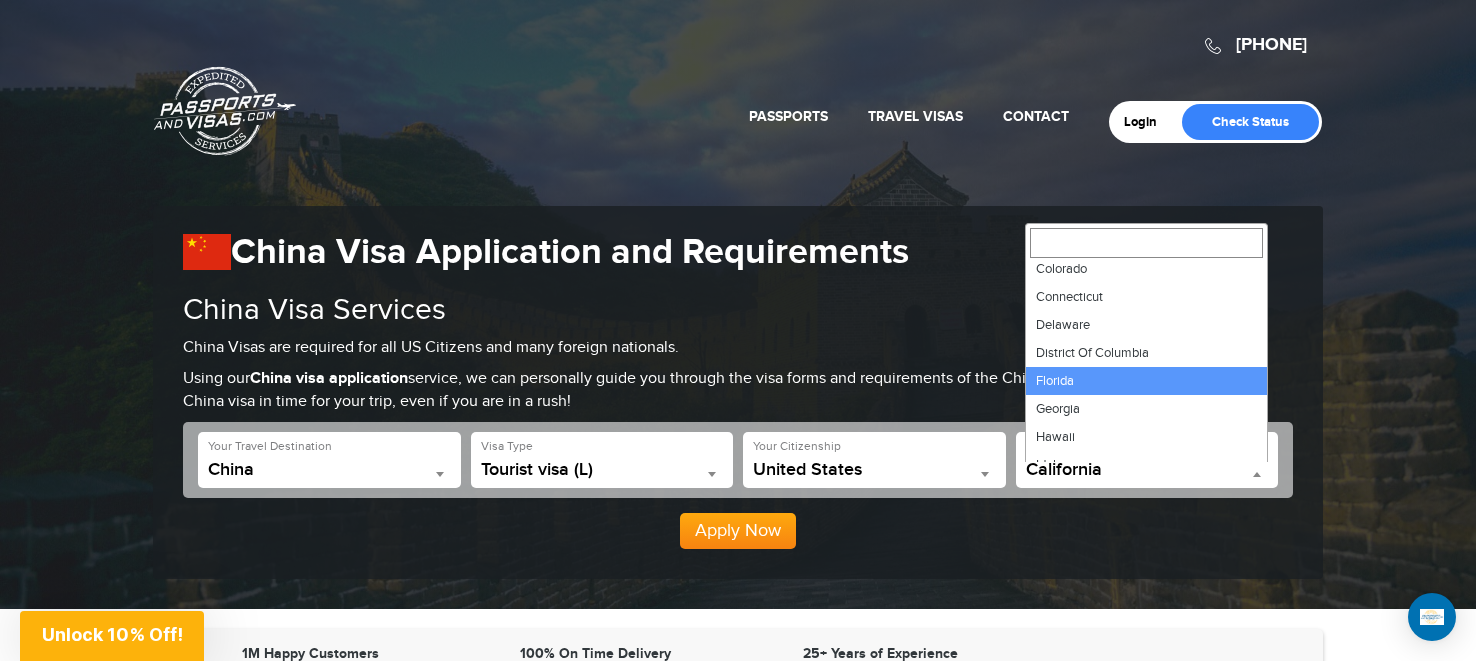 scroll, scrollTop: 158, scrollLeft: 0, axis: vertical 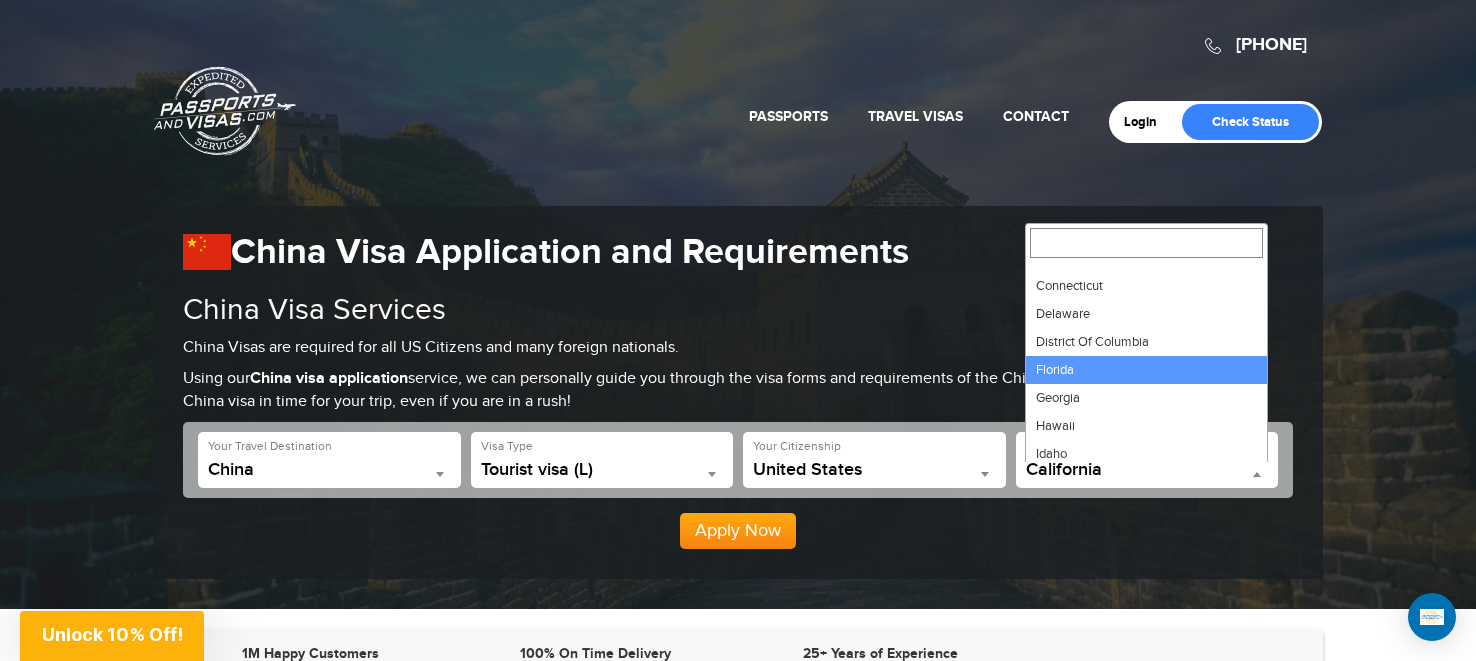 select on "**" 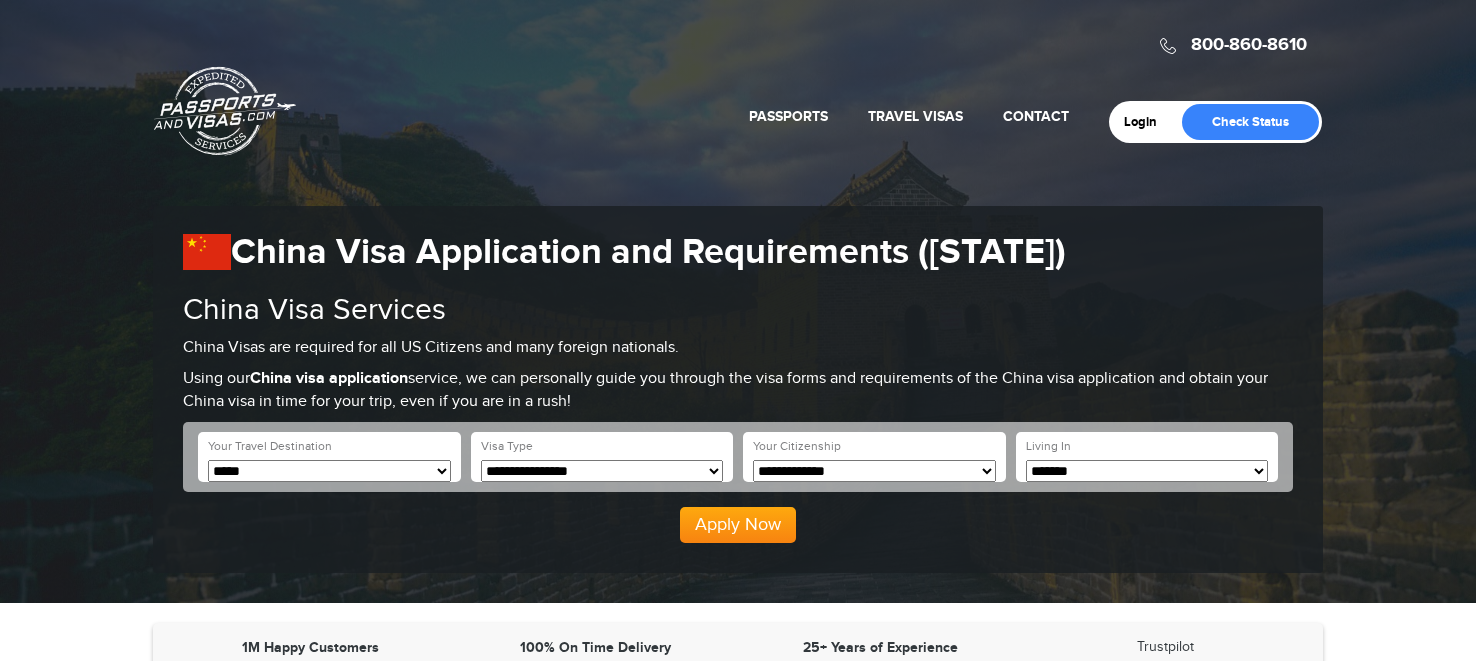 scroll, scrollTop: 0, scrollLeft: 0, axis: both 